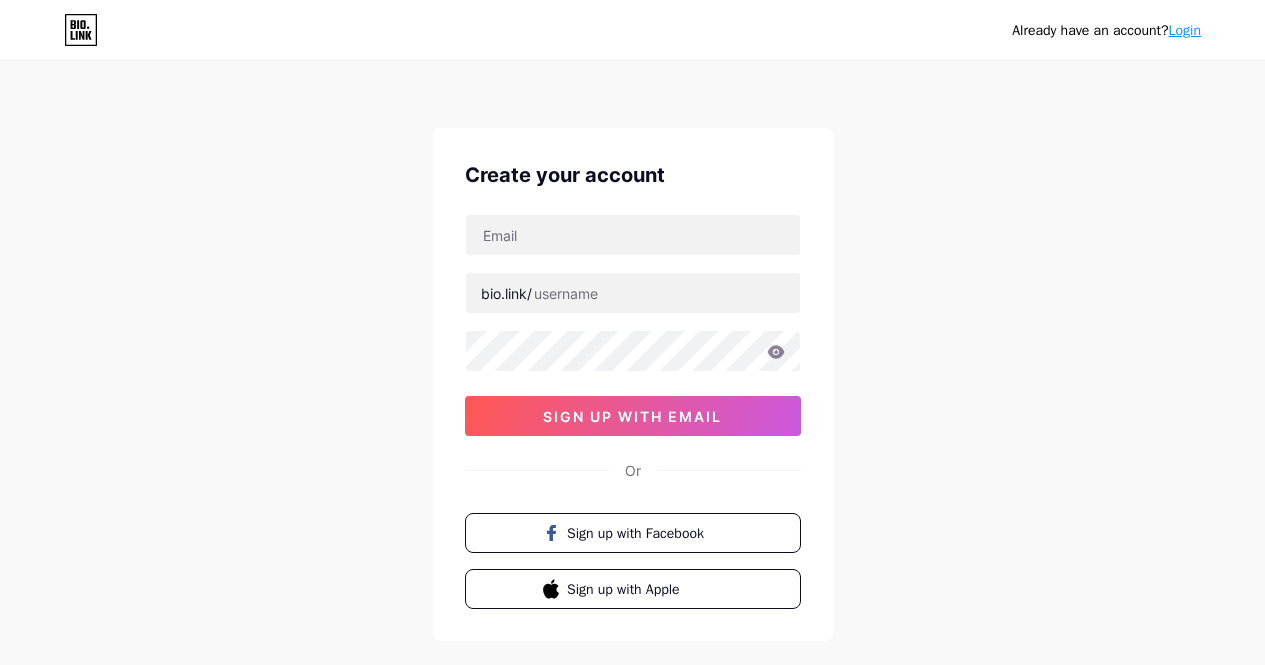 scroll, scrollTop: 0, scrollLeft: 0, axis: both 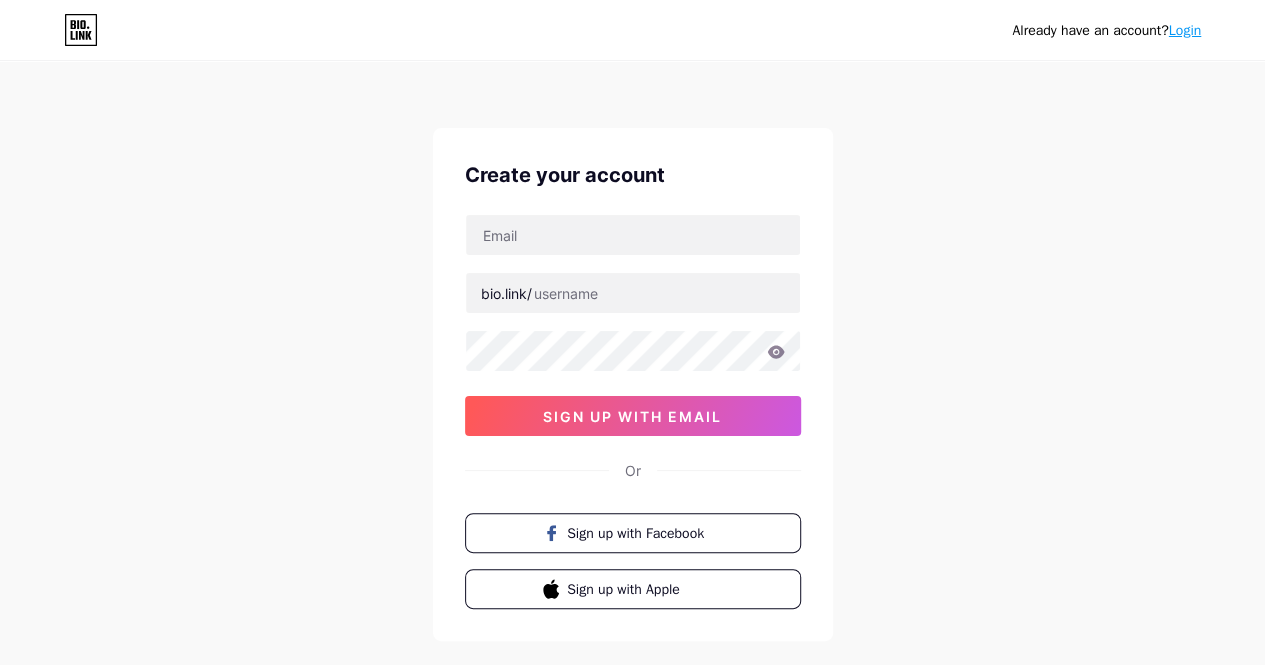 click on "bio.link/                       sign up with email" at bounding box center (633, 325) 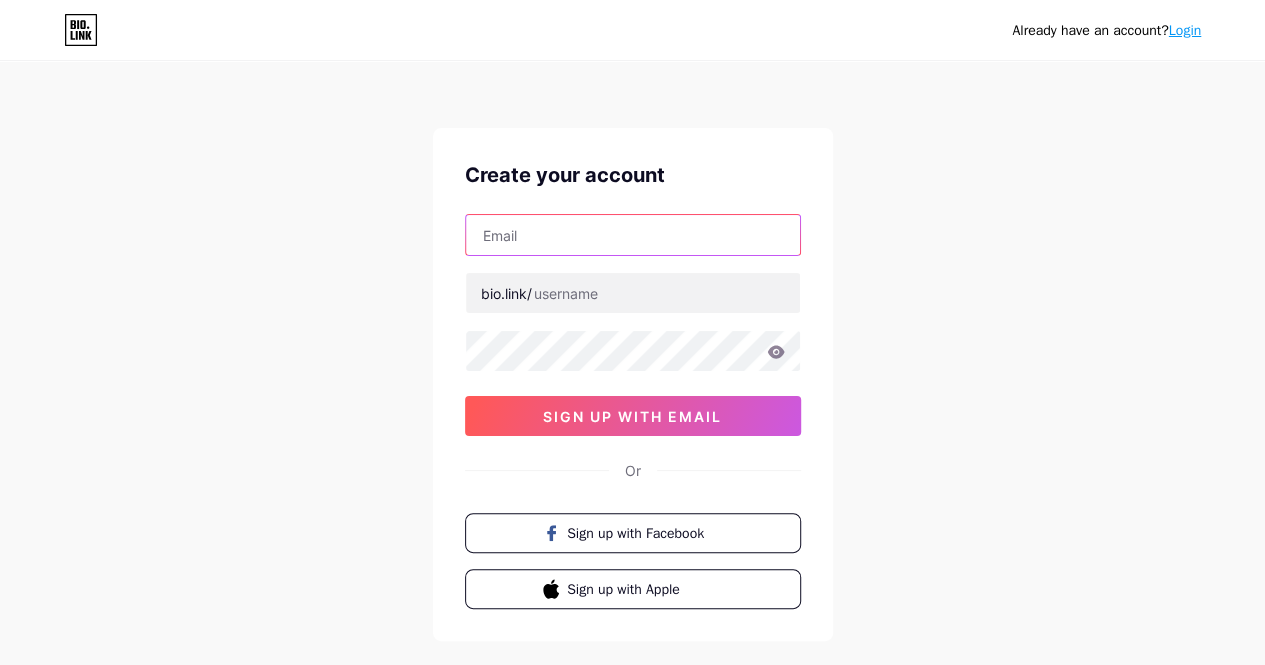 click at bounding box center [633, 235] 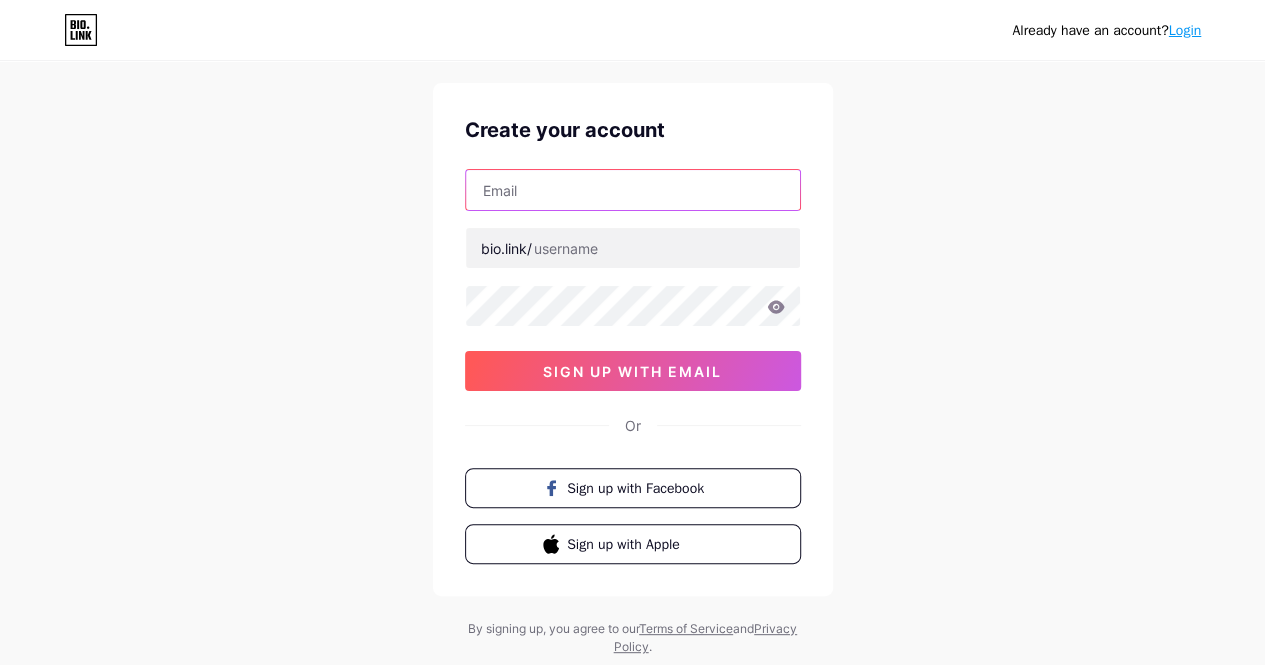scroll, scrollTop: 38, scrollLeft: 0, axis: vertical 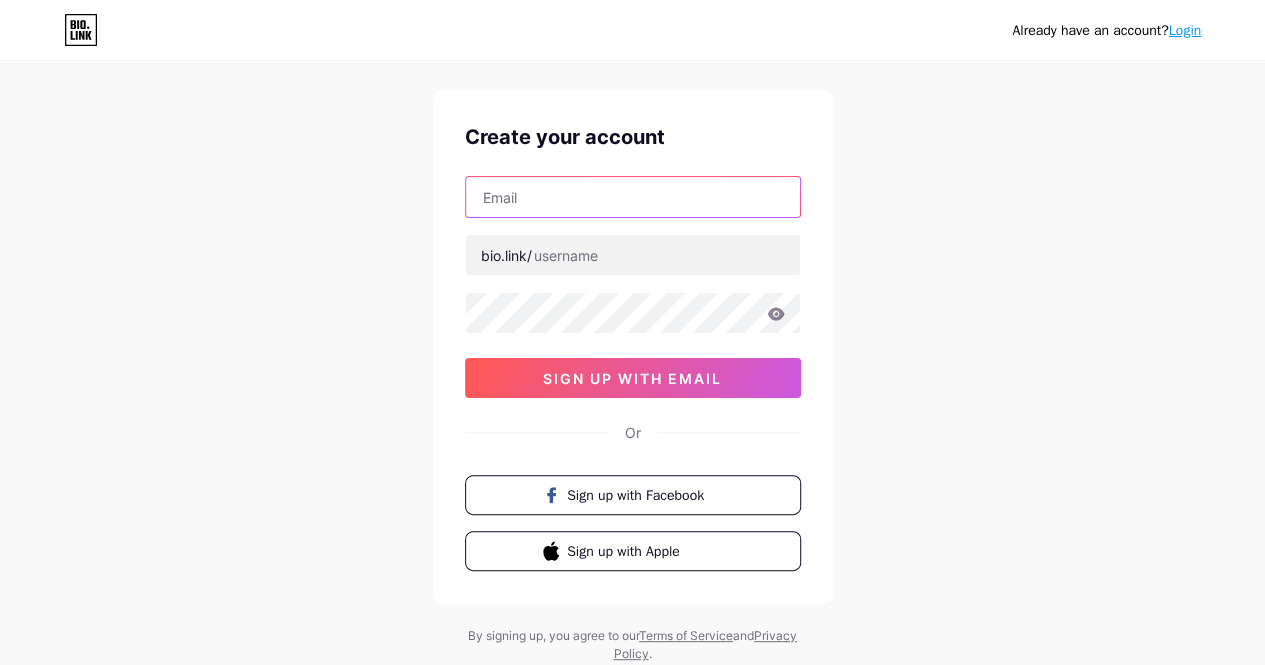 click at bounding box center [633, 197] 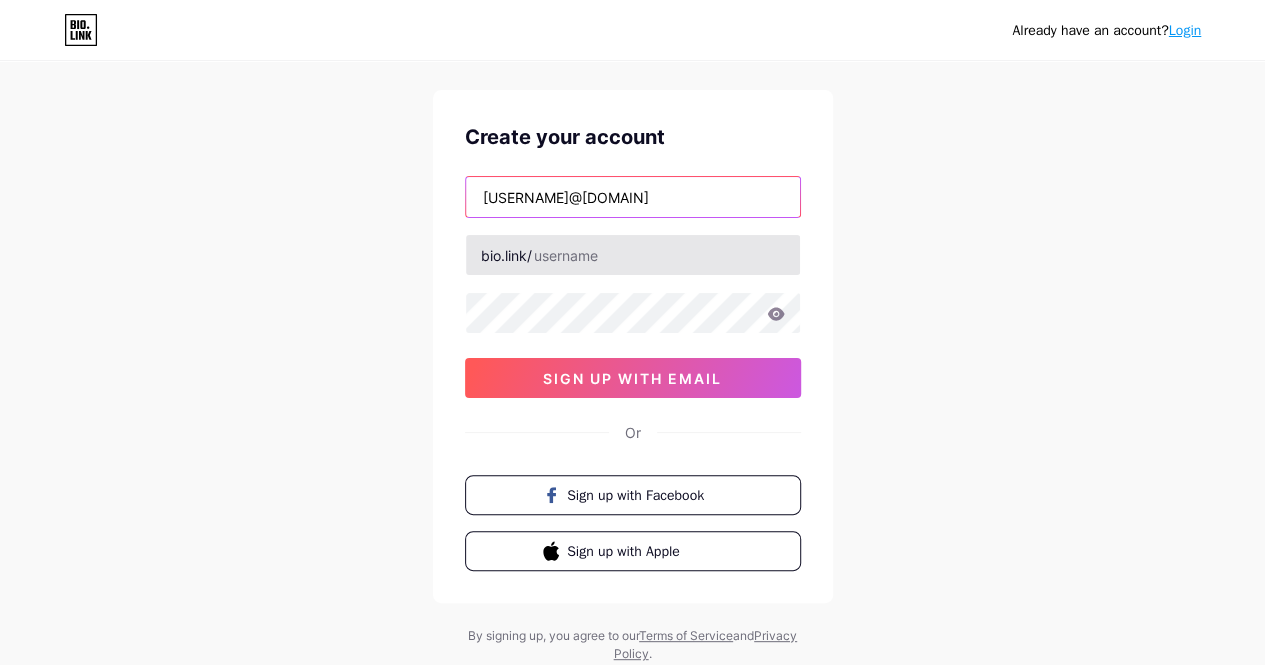 type on "[USERNAME]@[DOMAIN]" 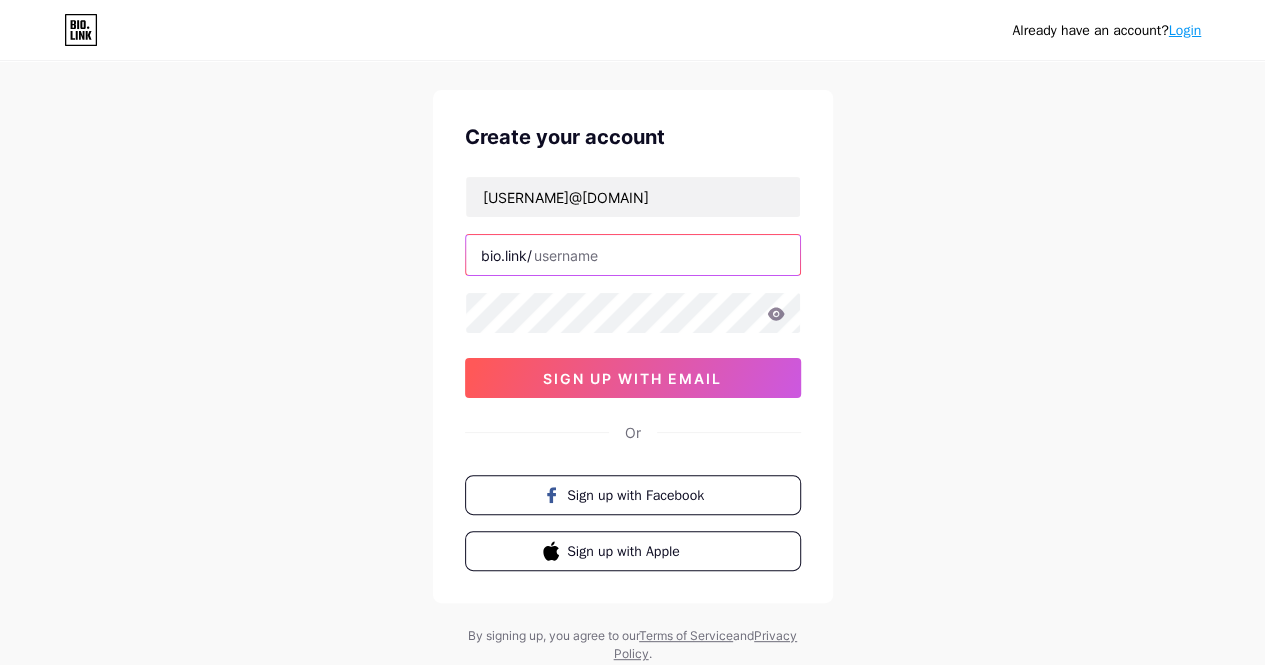 click at bounding box center [633, 255] 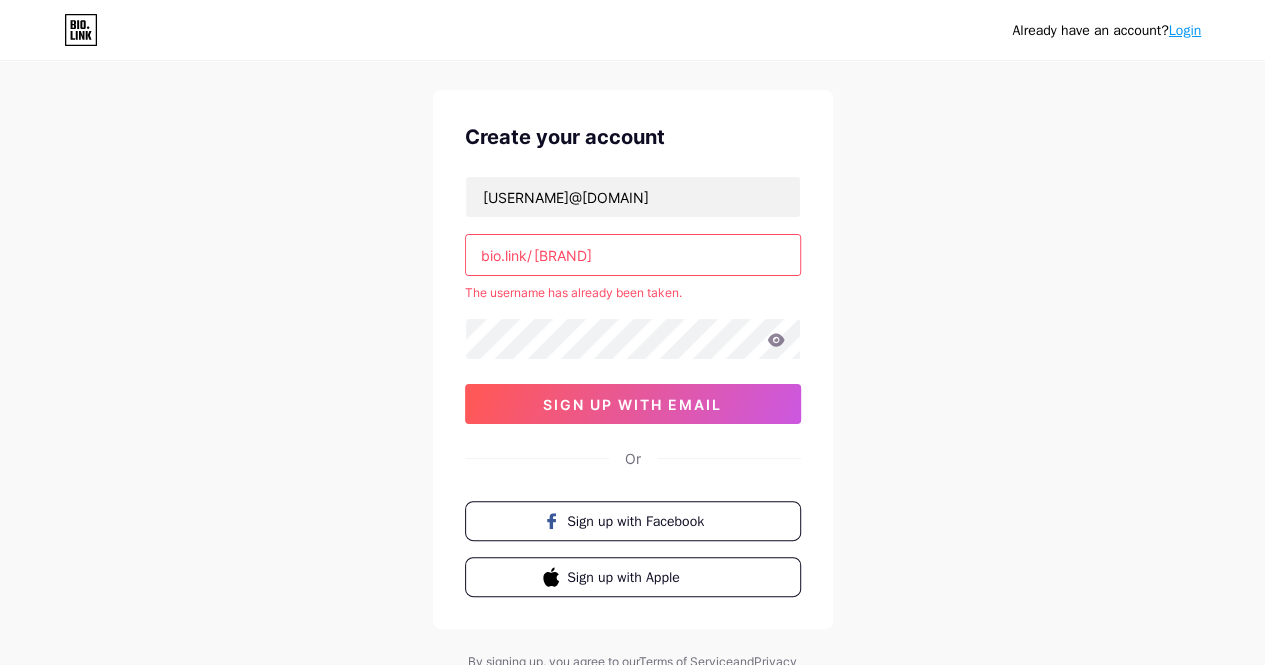 click on "[BRAND]" at bounding box center [633, 255] 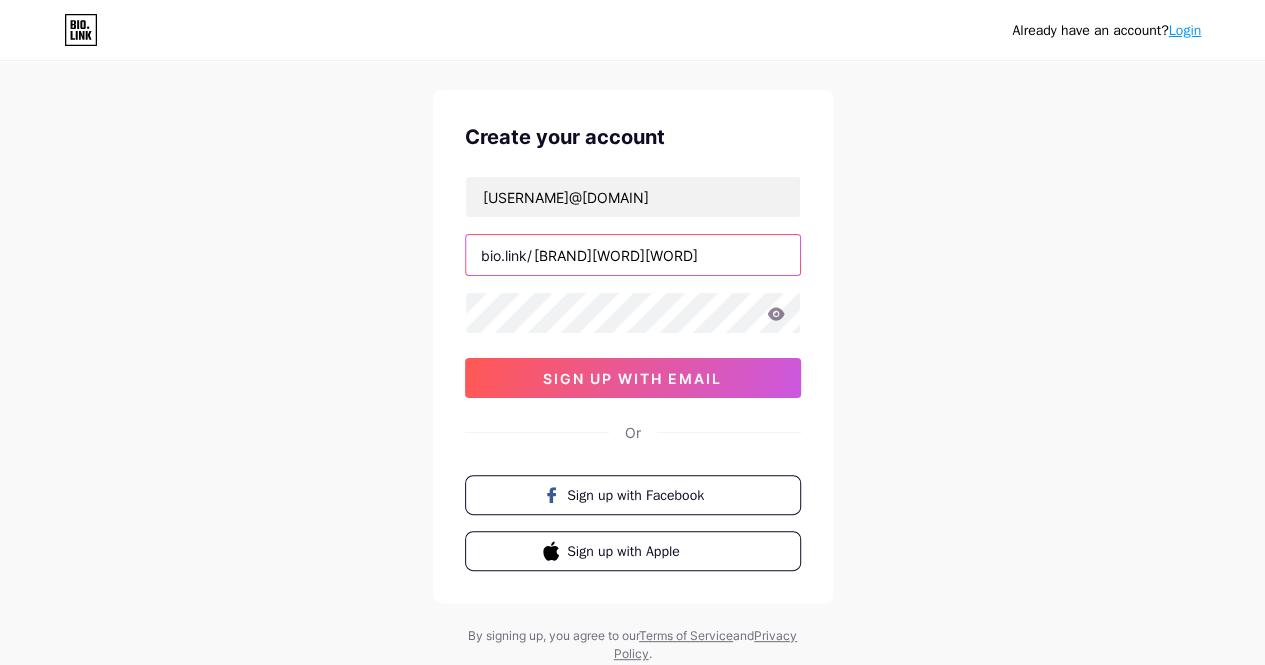 type on "[BRAND][WORD][WORD]" 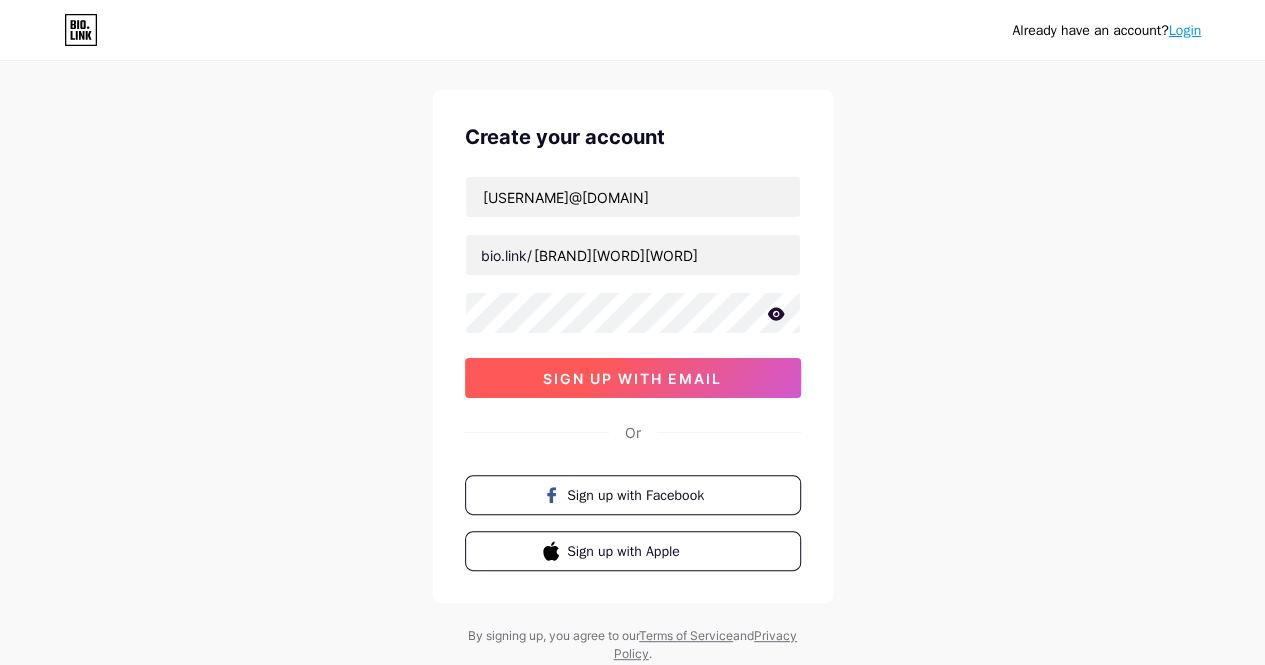 click on "sign up with email" at bounding box center (632, 378) 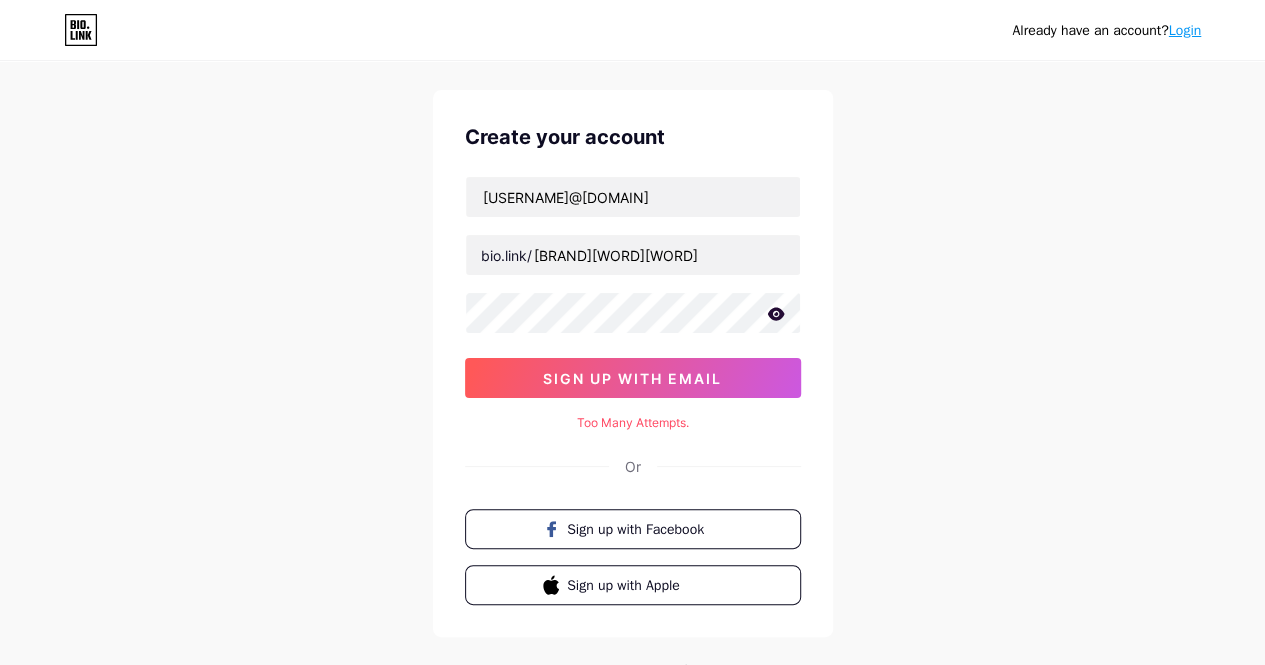 click 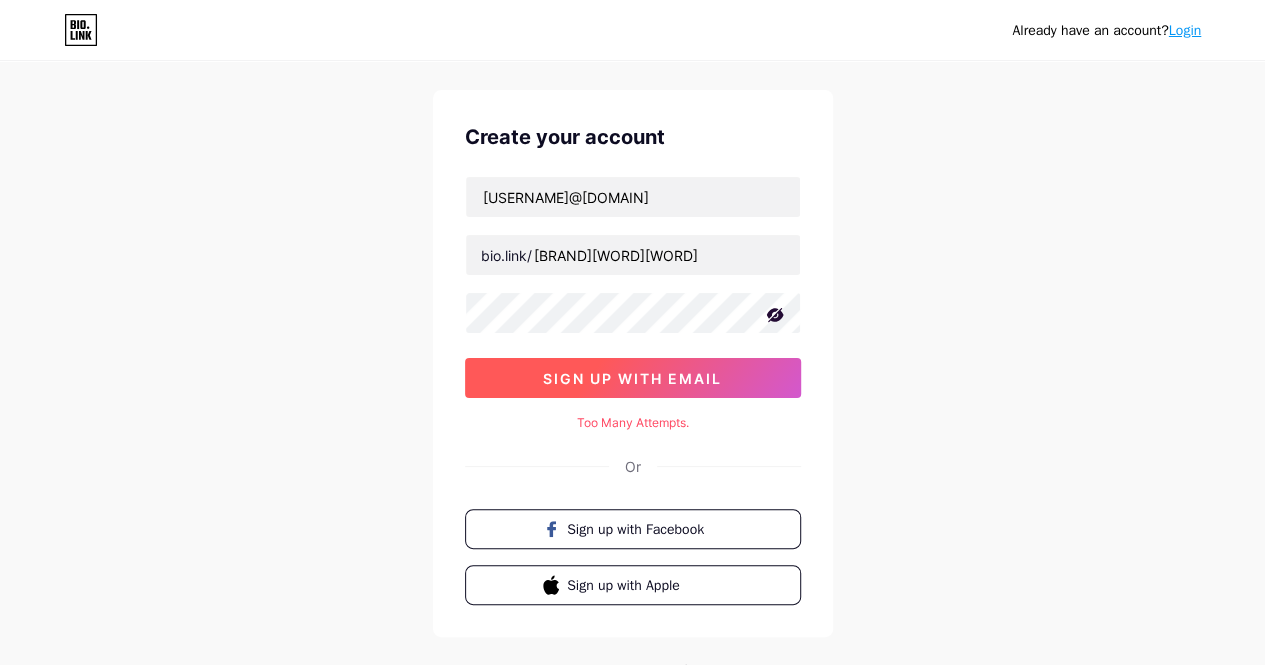 click on "sign up with email" at bounding box center [633, 378] 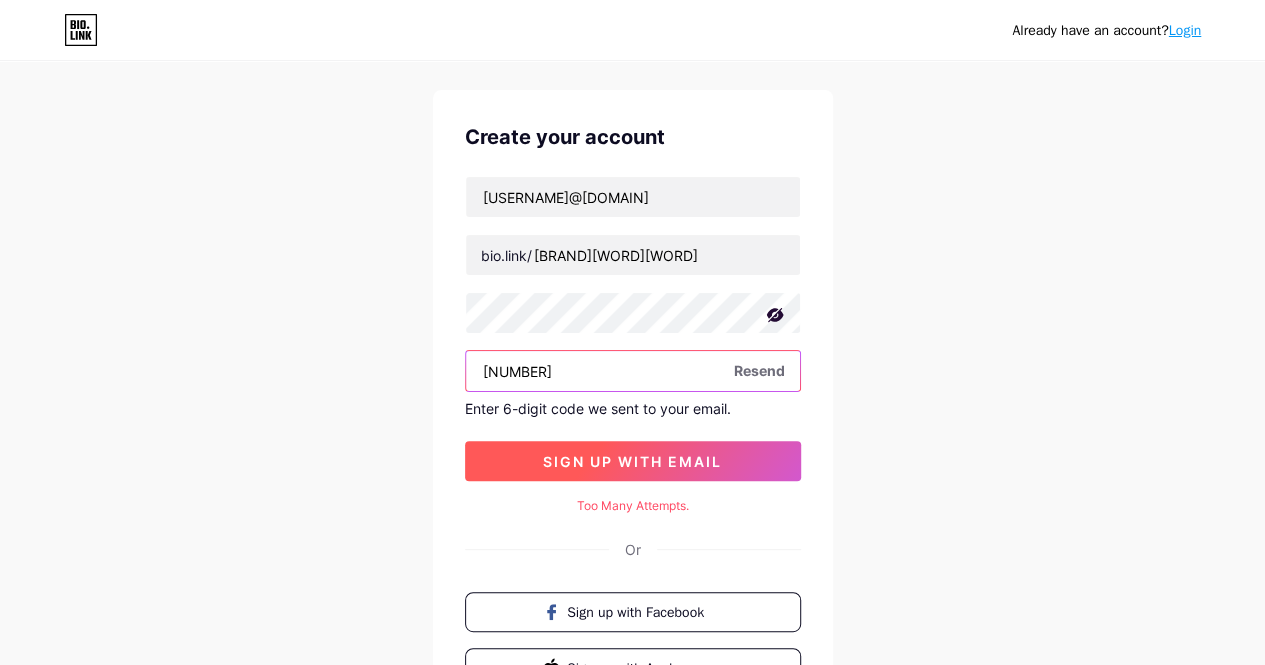 type on "[NUMBER]" 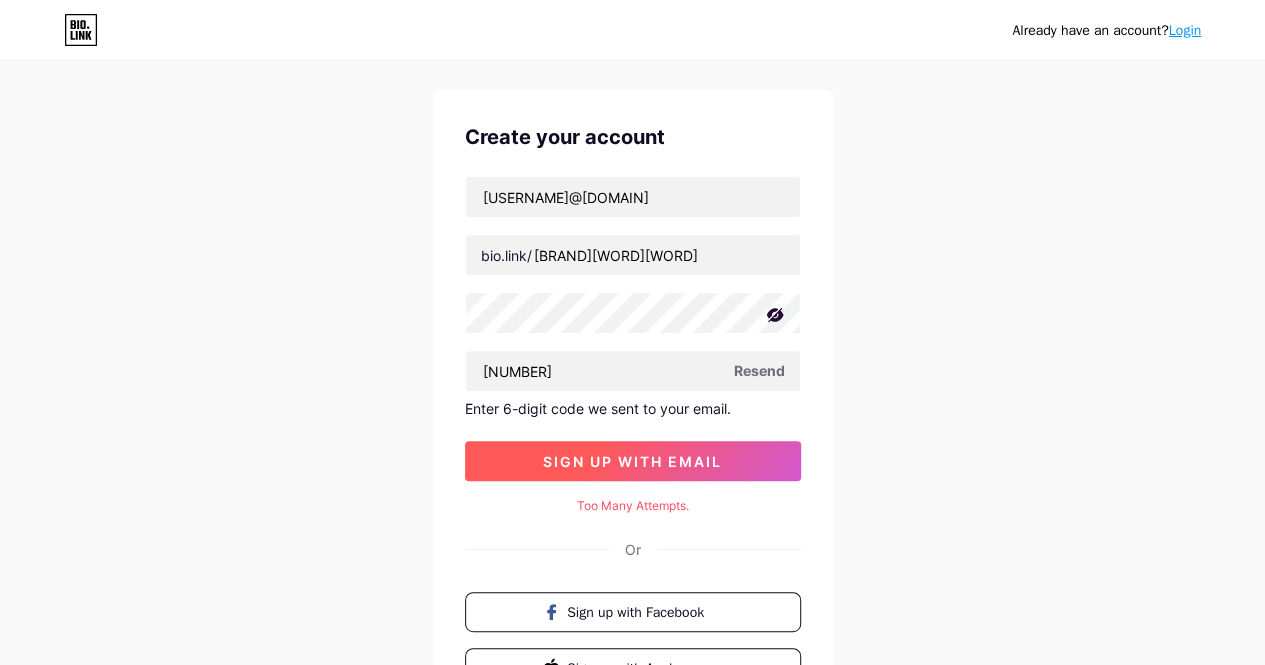 click on "sign up with email" at bounding box center (633, 461) 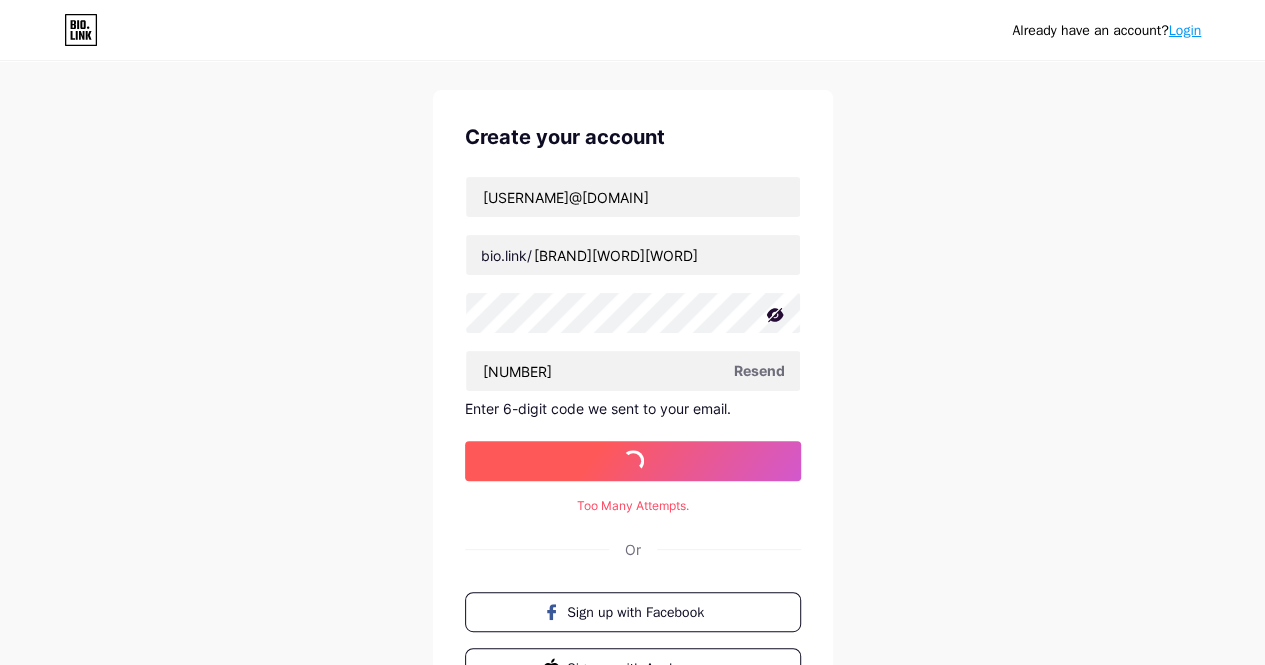 scroll, scrollTop: 0, scrollLeft: 0, axis: both 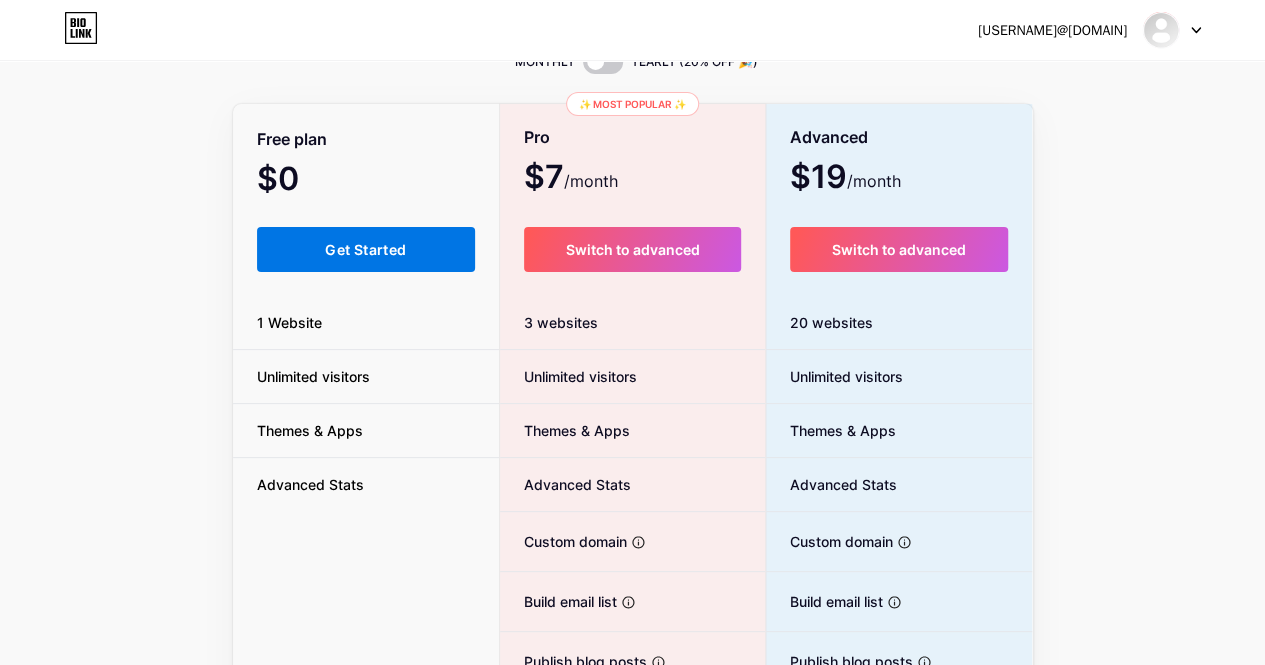 click on "Get Started" at bounding box center [365, 249] 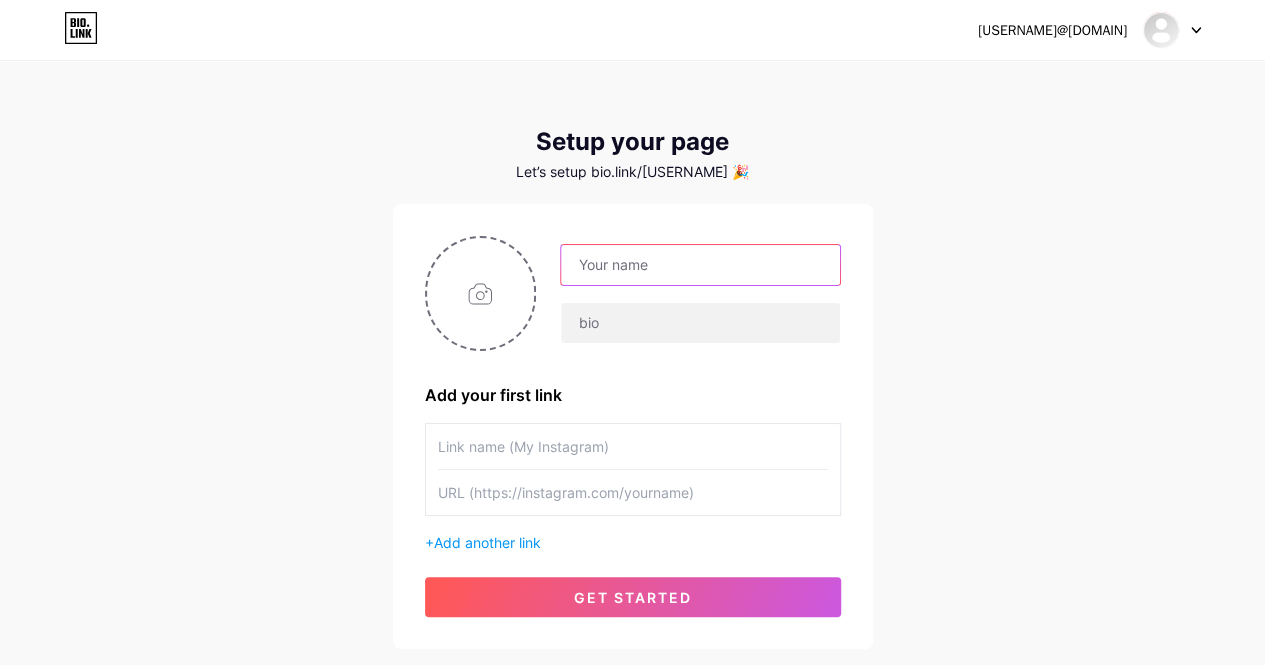 click at bounding box center [700, 265] 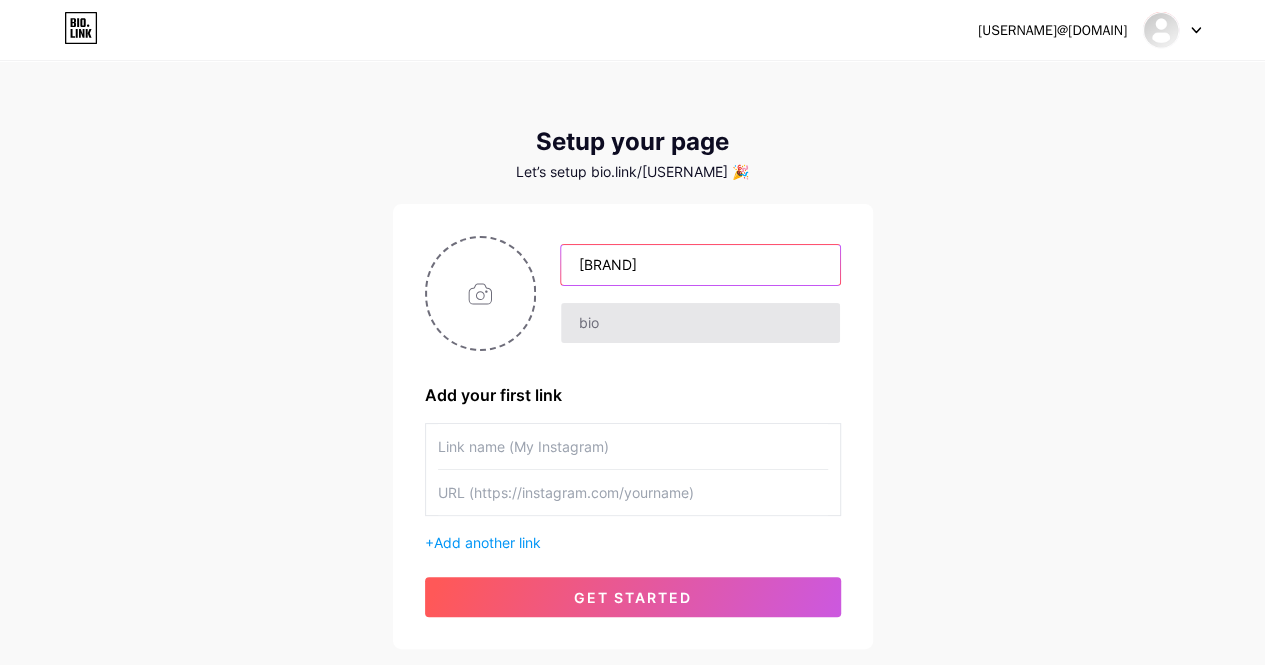 type on "[BRAND]" 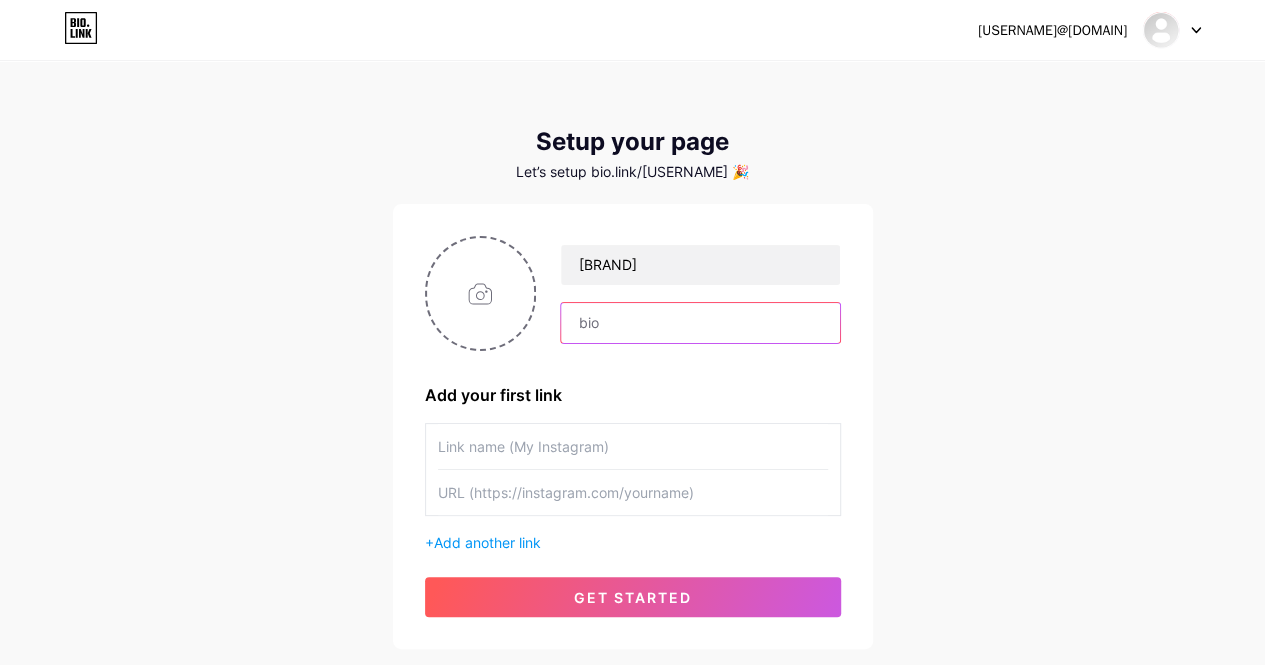 click at bounding box center [700, 323] 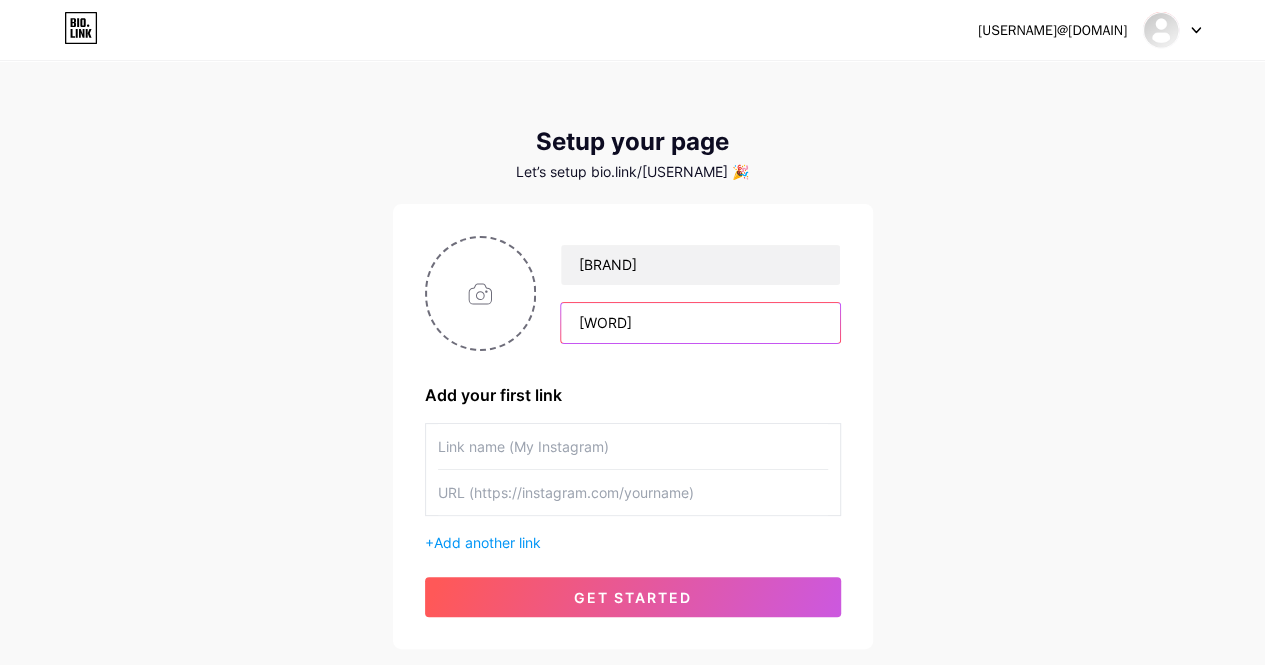 type on "[WORD]" 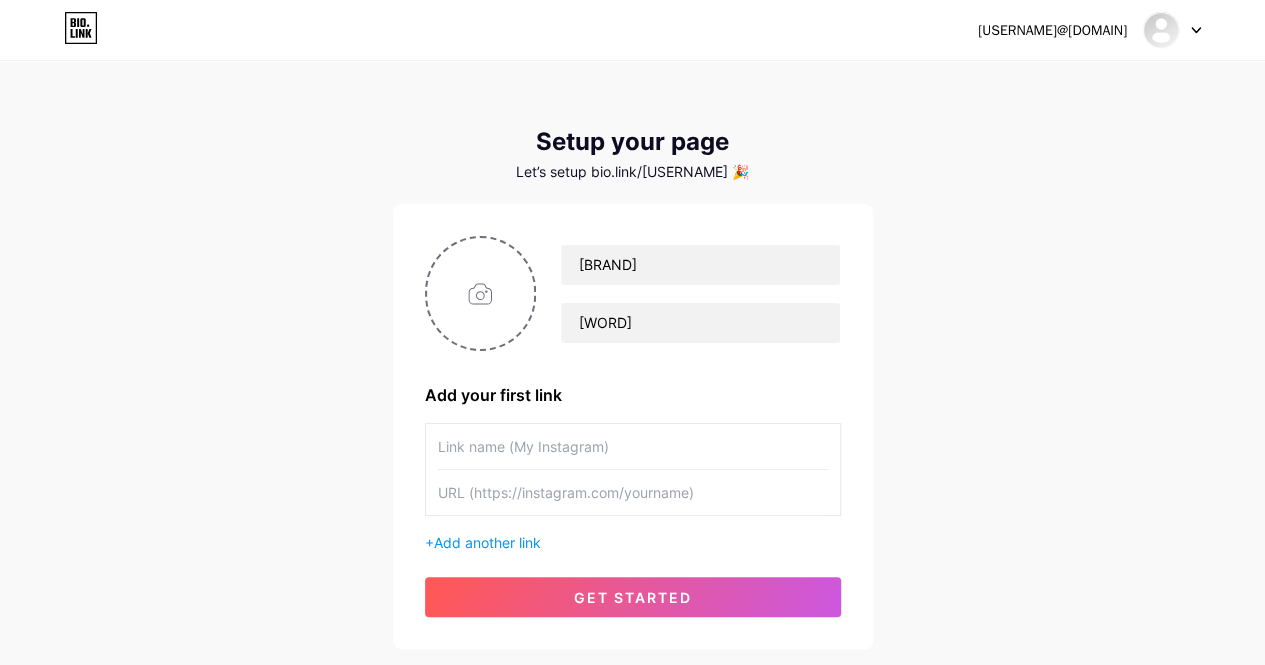 click at bounding box center [633, 446] 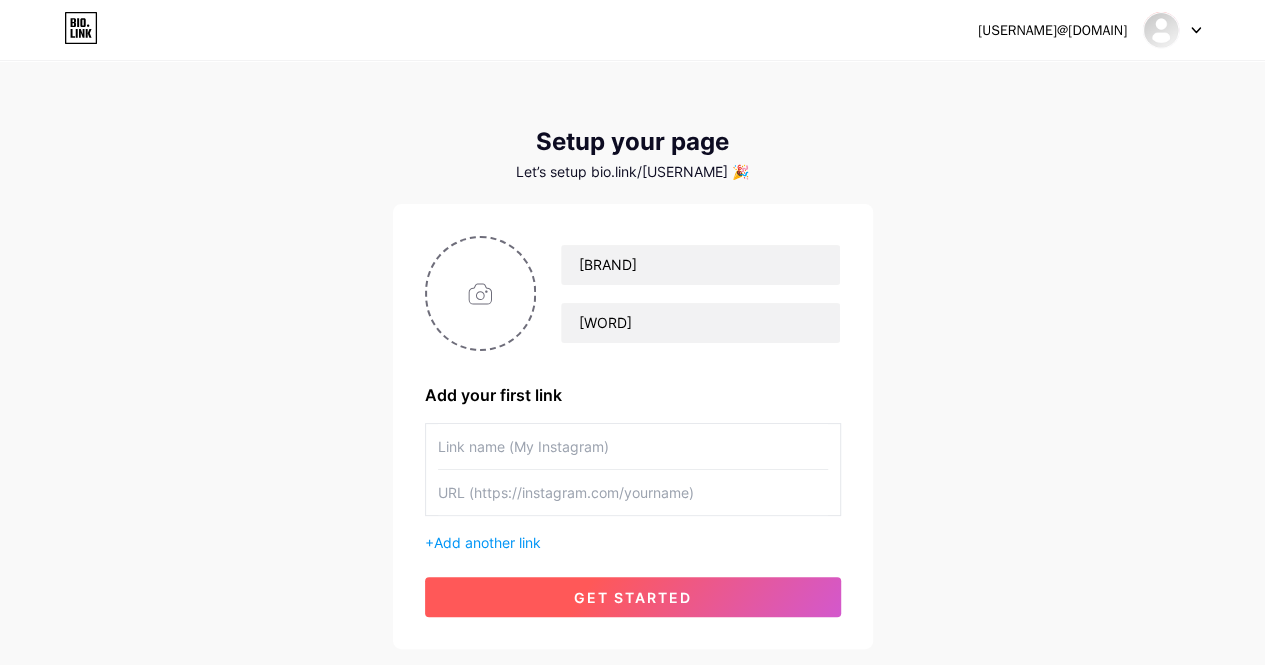click on "get started" at bounding box center [633, 597] 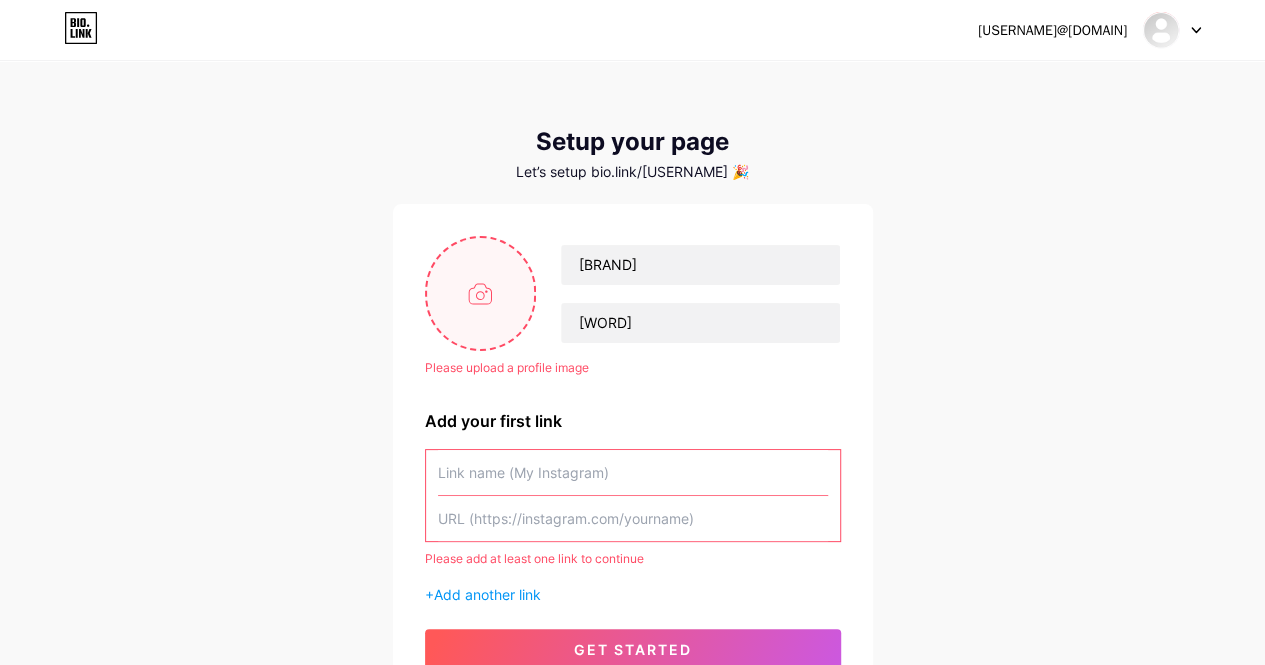 click at bounding box center (481, 293) 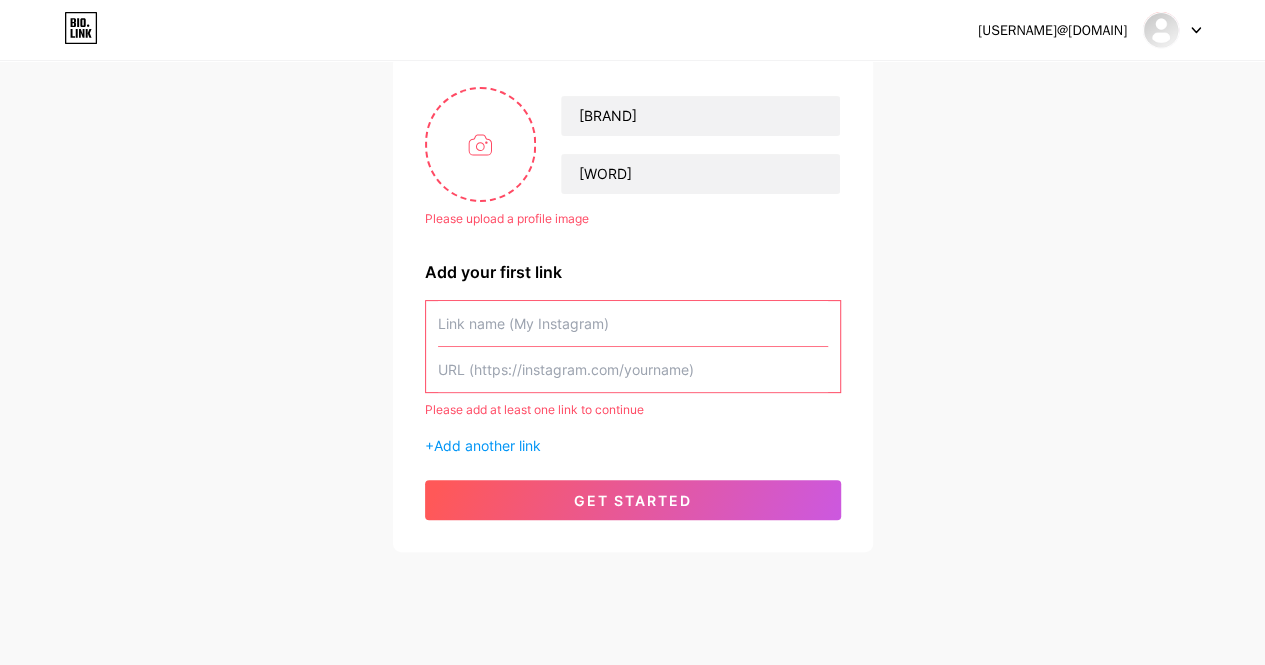 scroll, scrollTop: 150, scrollLeft: 0, axis: vertical 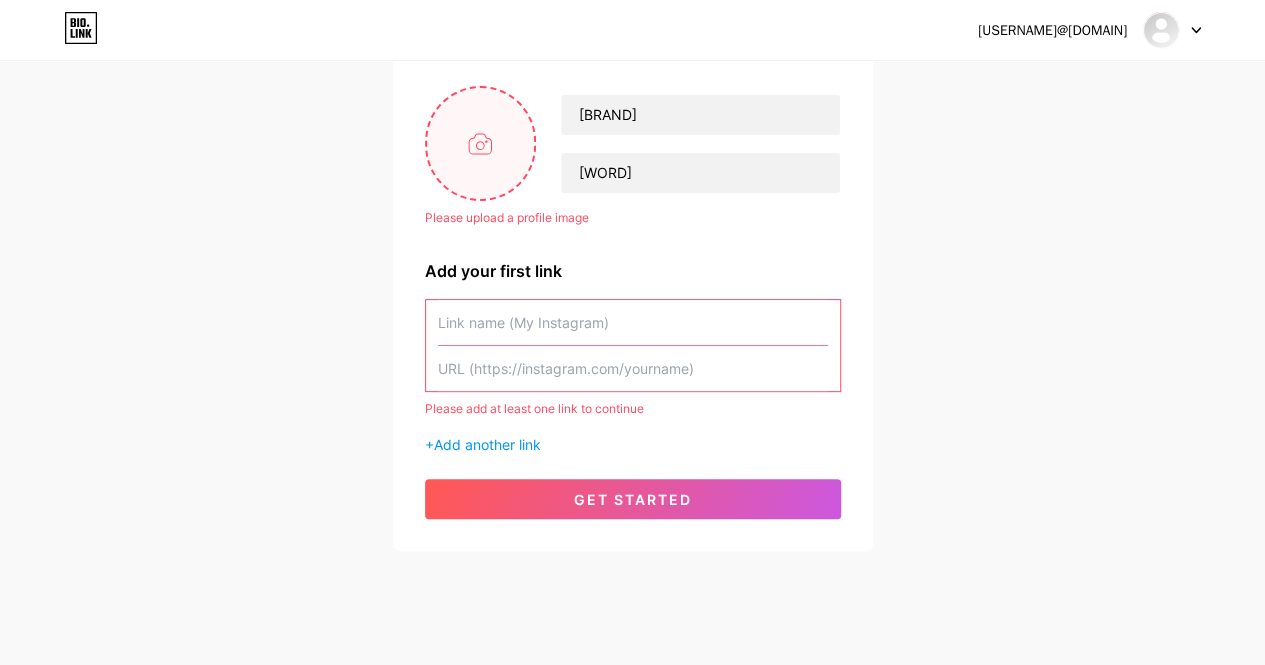 click at bounding box center (481, 143) 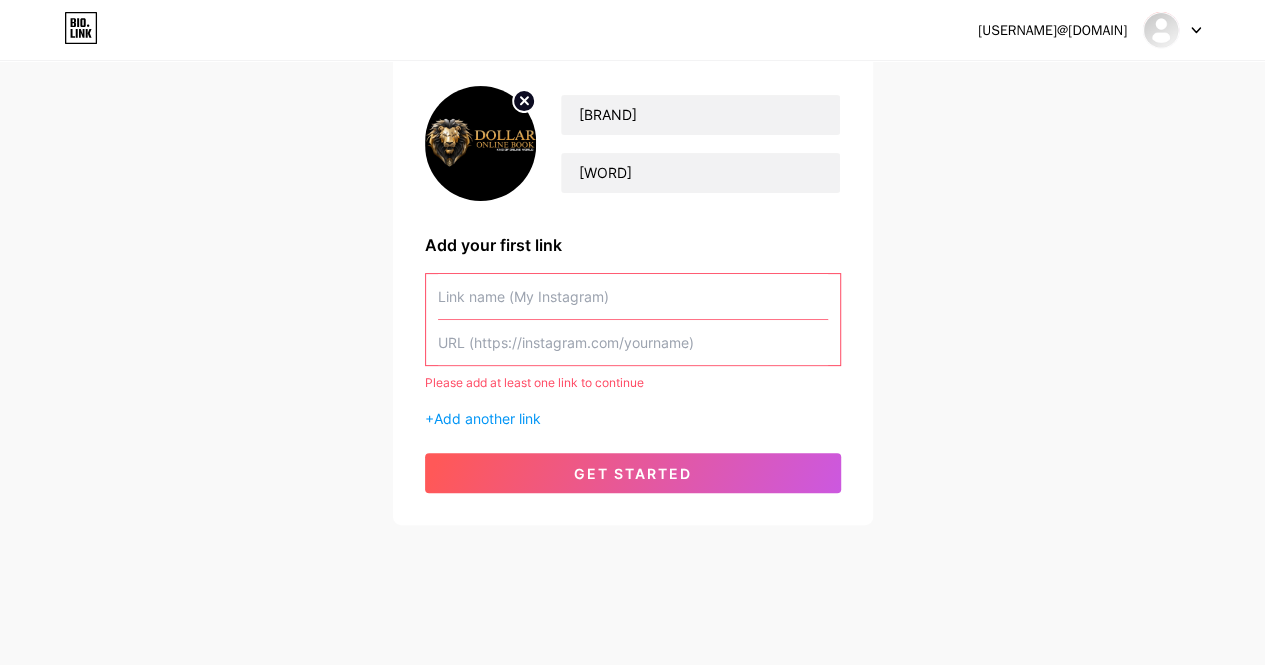 click at bounding box center (633, 296) 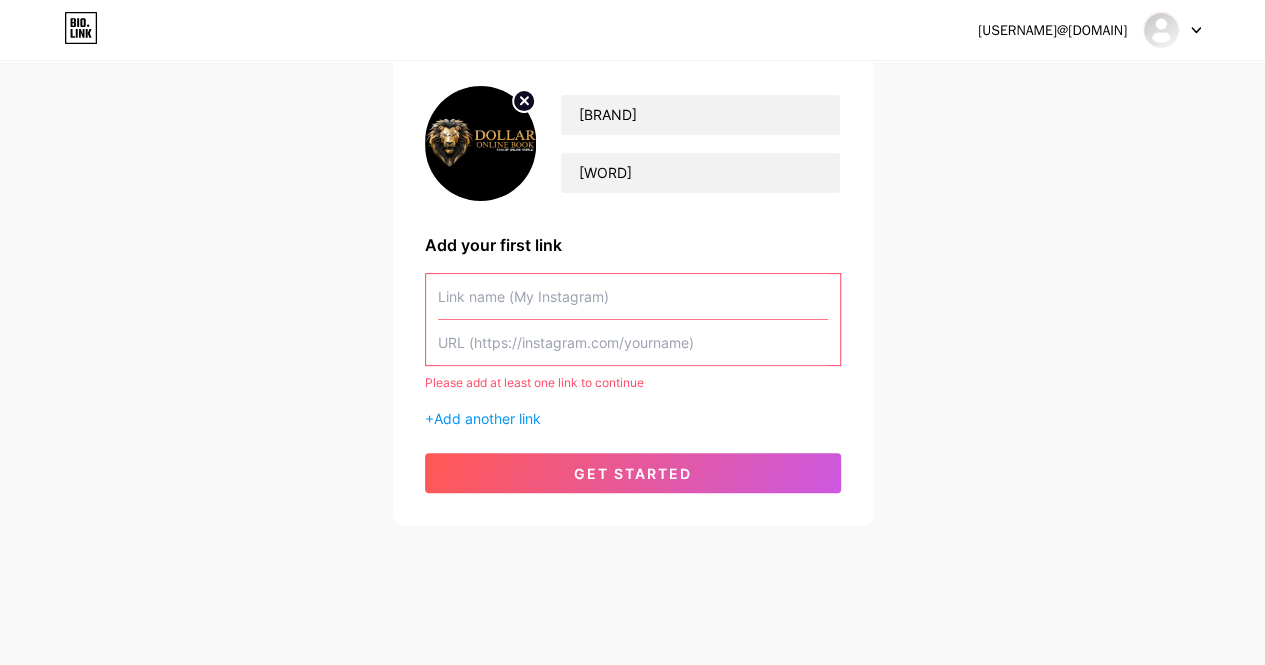 click at bounding box center (633, 342) 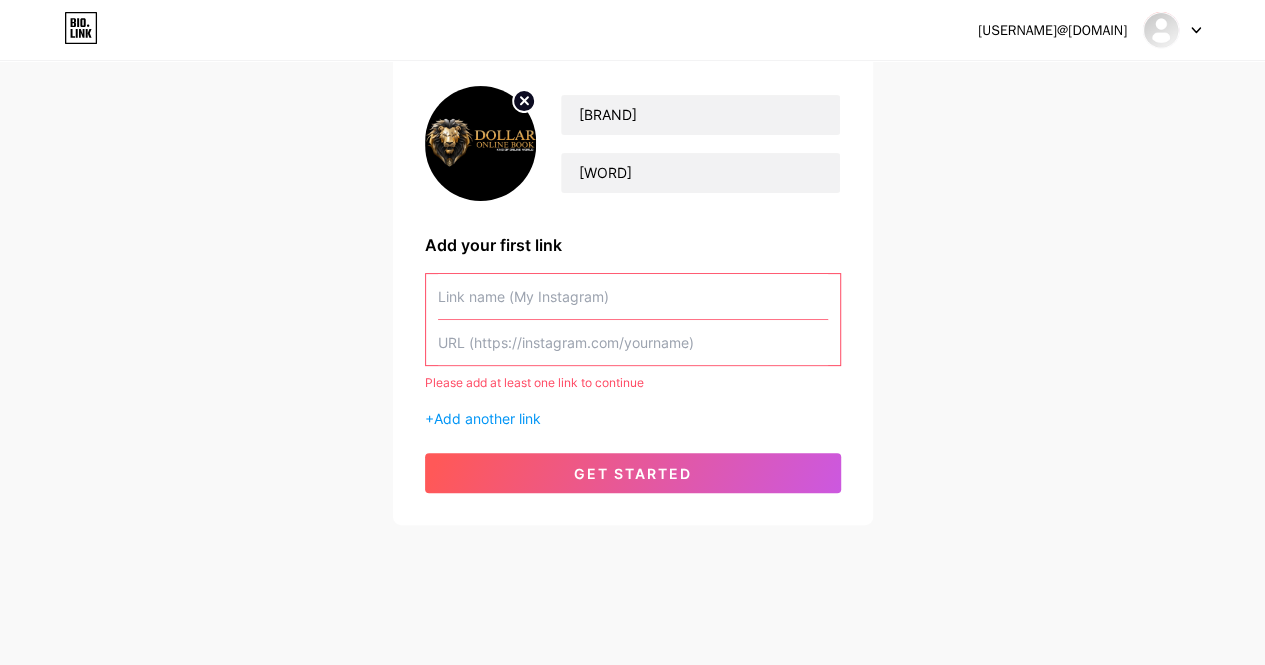 paste on "https://wa.me/[PHONE]" 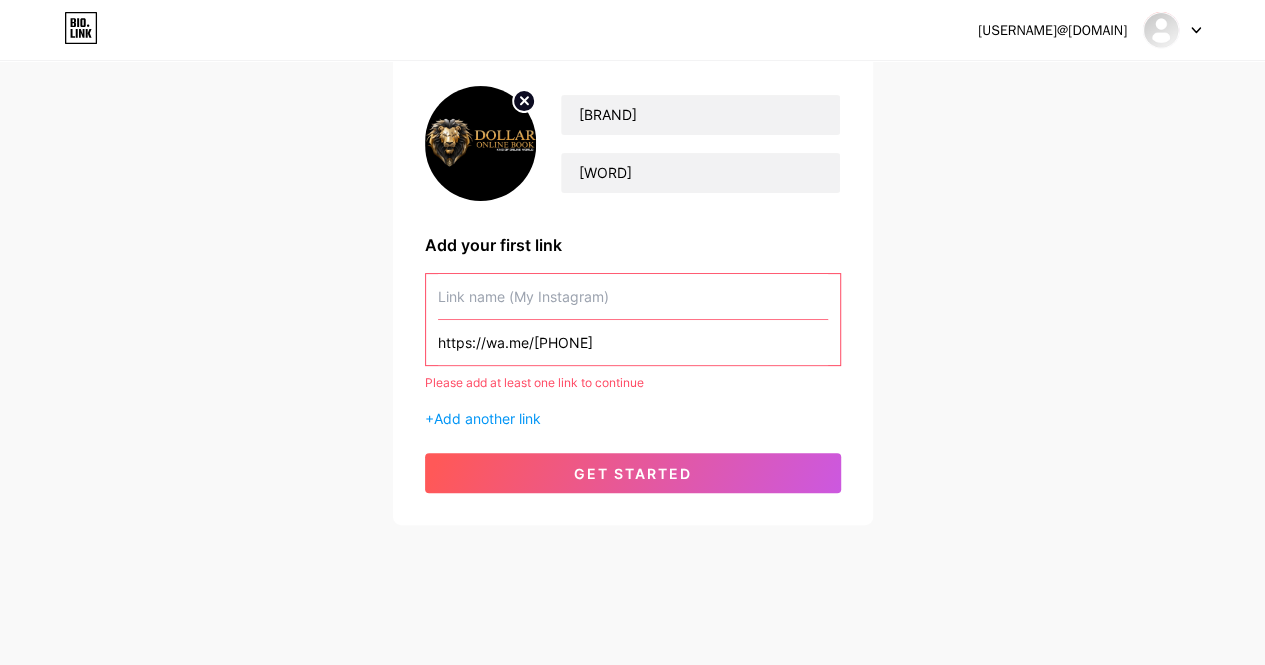 scroll, scrollTop: 126, scrollLeft: 0, axis: vertical 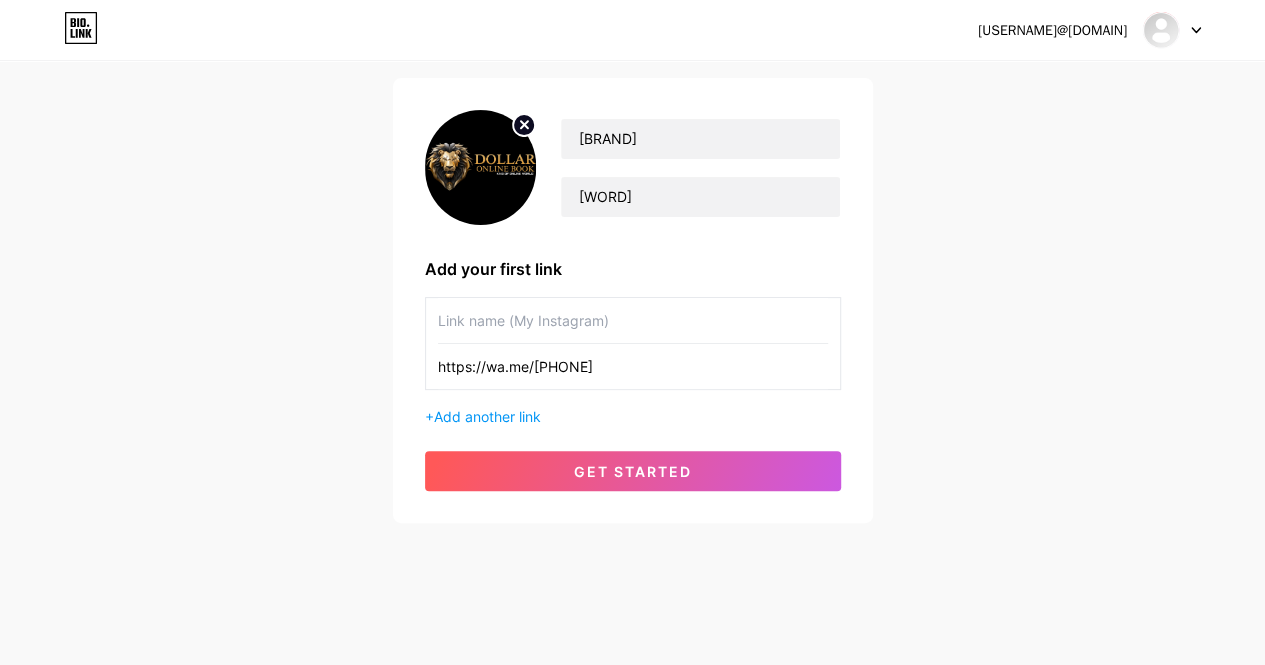 type on "https://wa.me/[PHONE]" 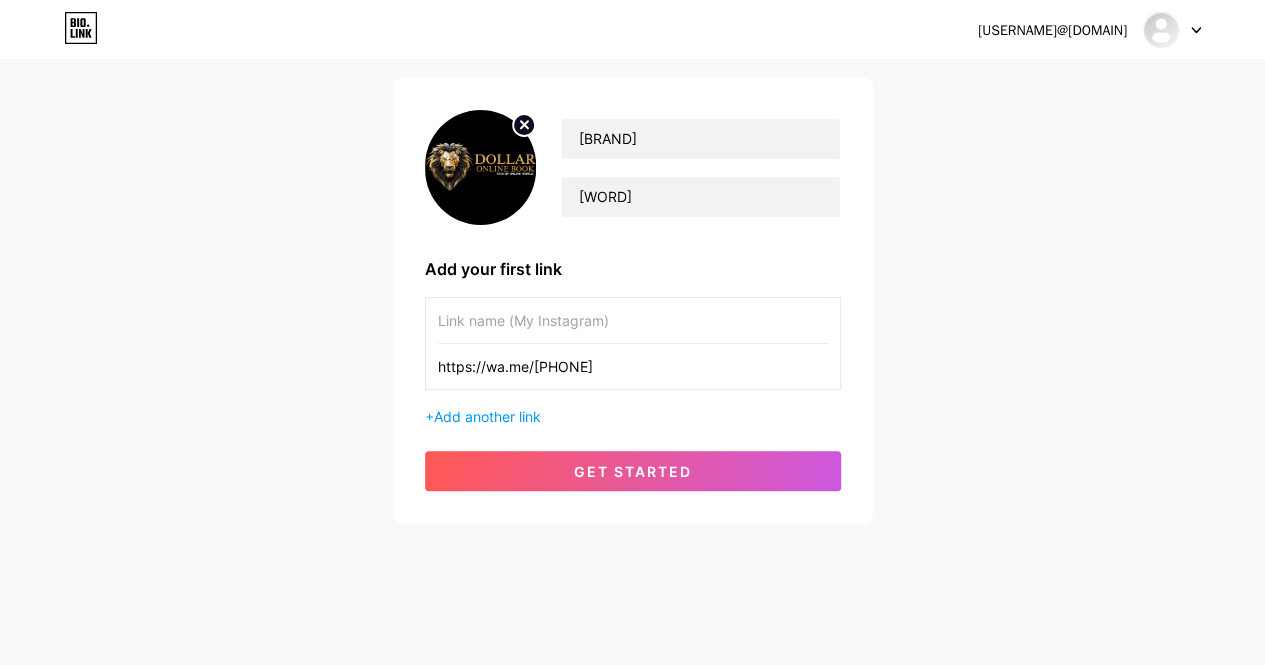 type on "t" 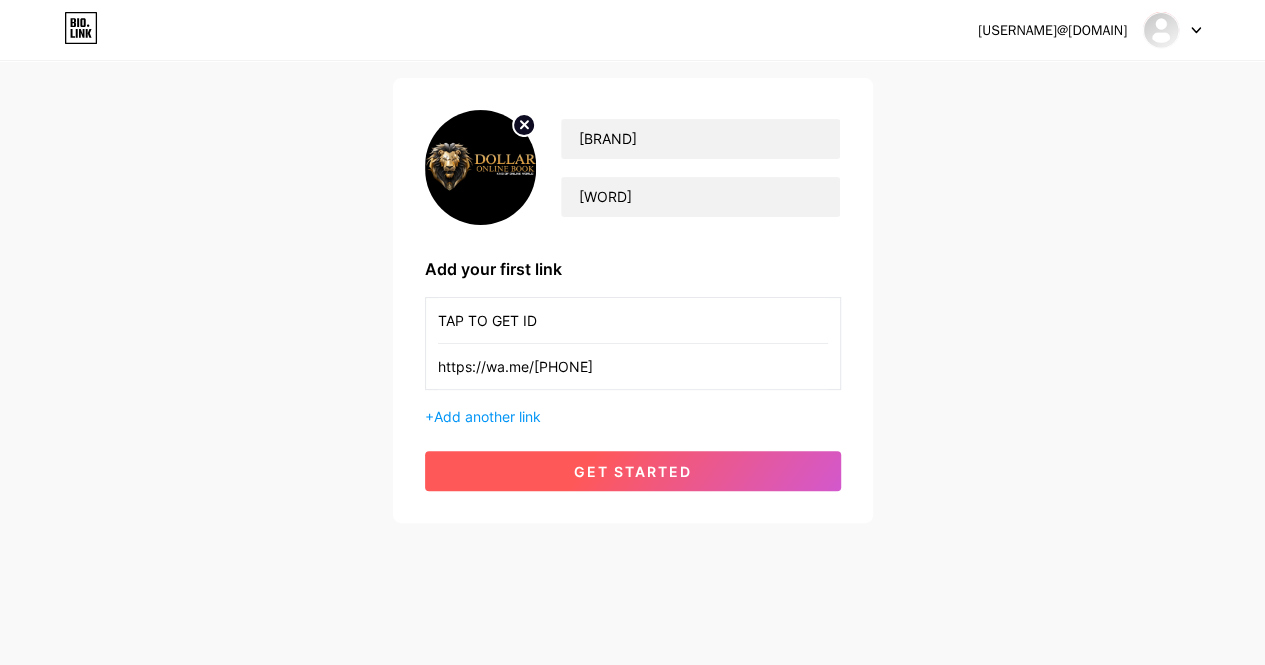 type on "TAP TO GET ID" 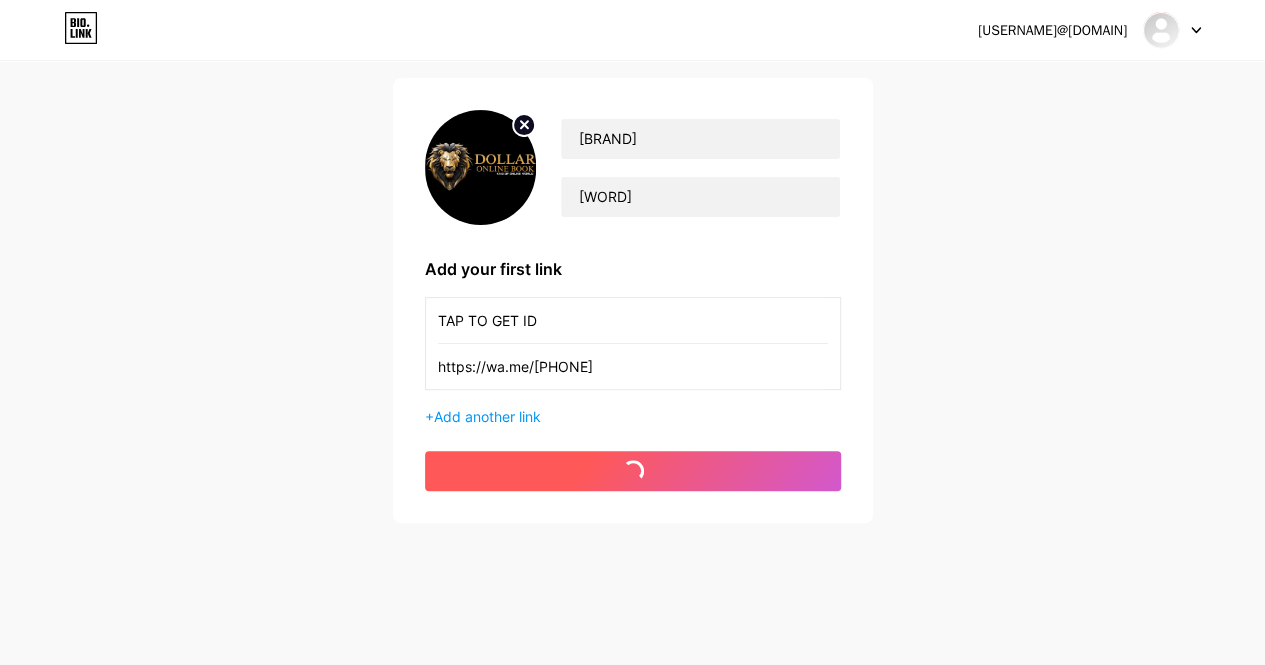 scroll, scrollTop: 0, scrollLeft: 0, axis: both 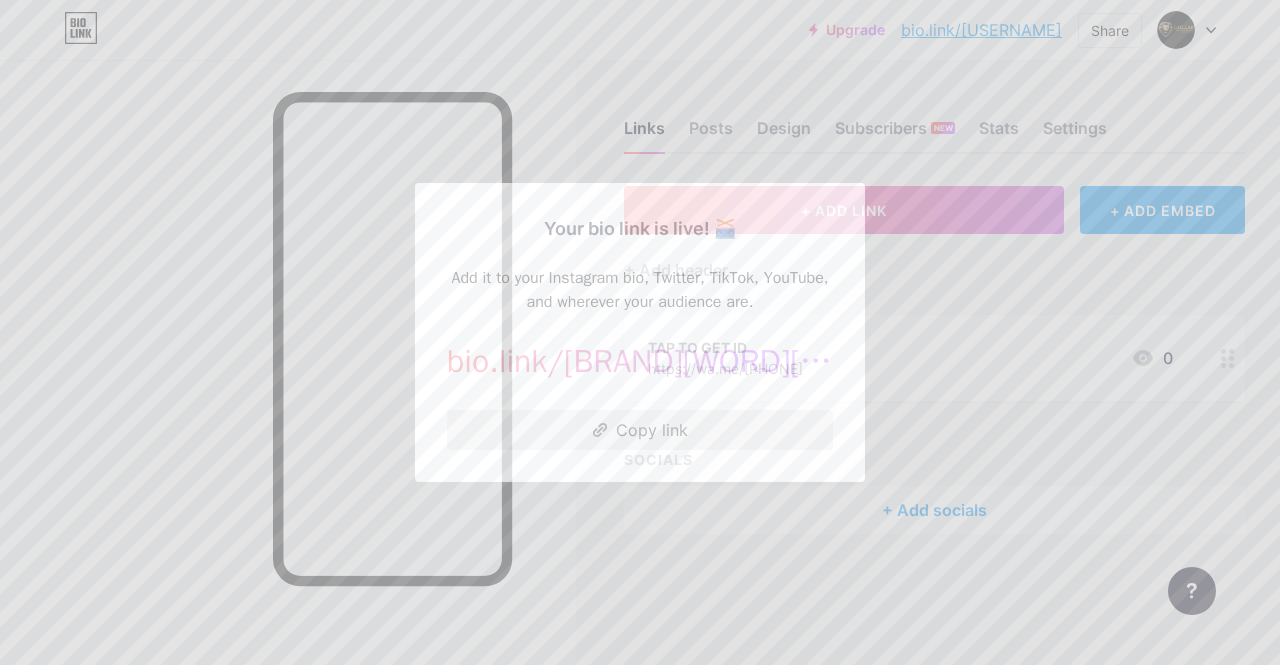 click 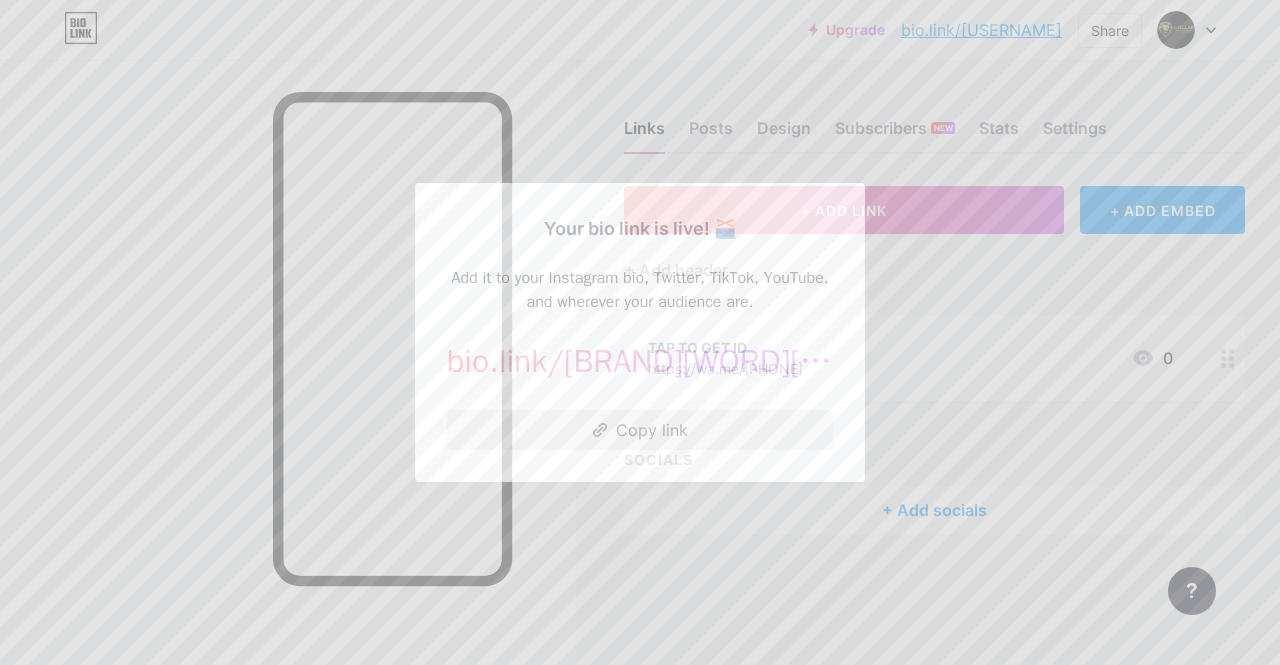 click on "Copy link" at bounding box center [640, 430] 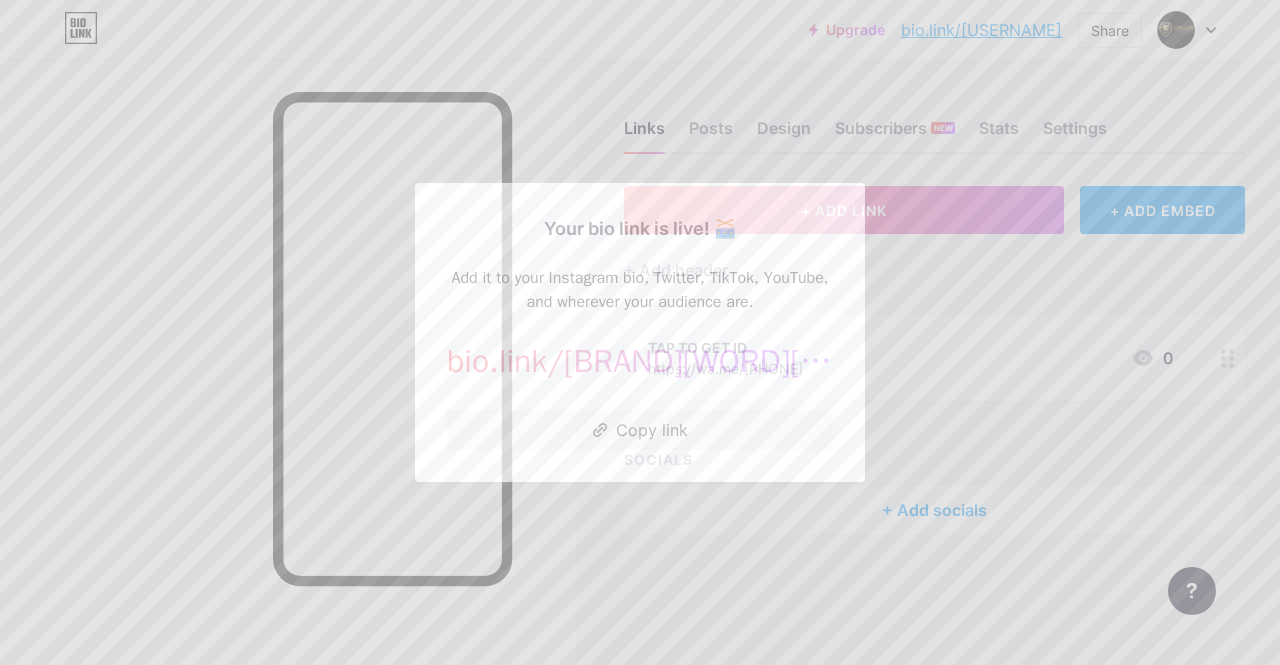 click at bounding box center (640, 332) 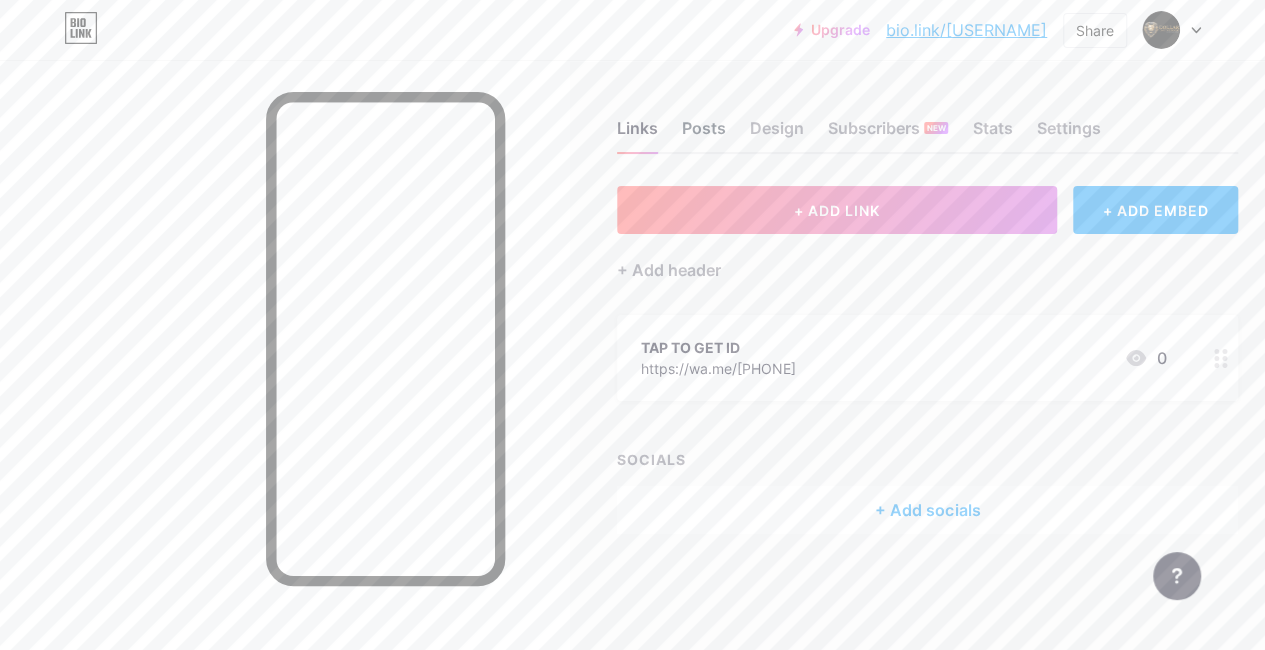 click on "Posts" at bounding box center [704, 134] 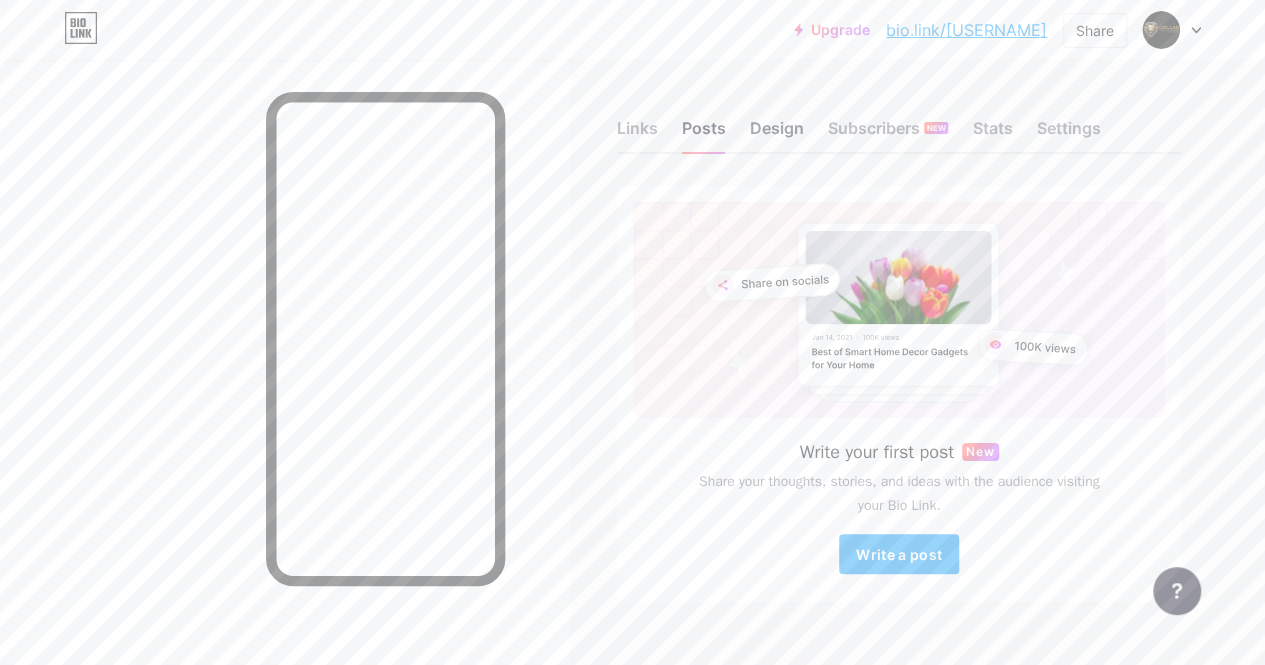 click on "Design" at bounding box center (777, 134) 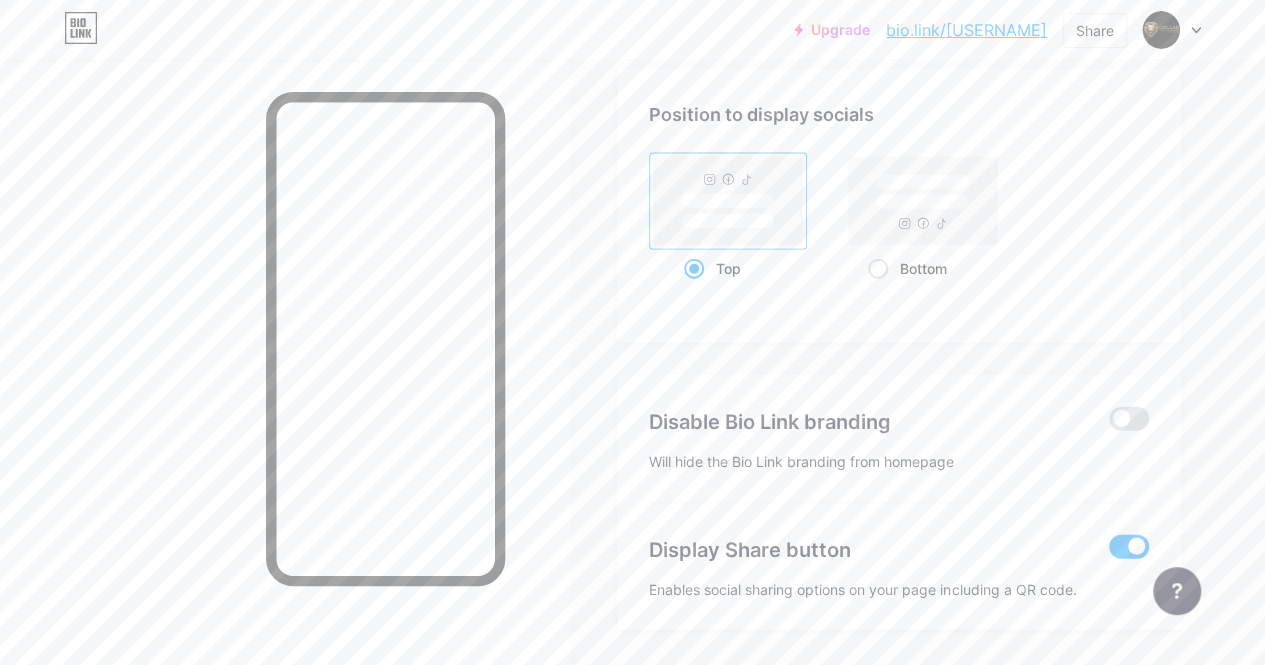 scroll, scrollTop: 2667, scrollLeft: 0, axis: vertical 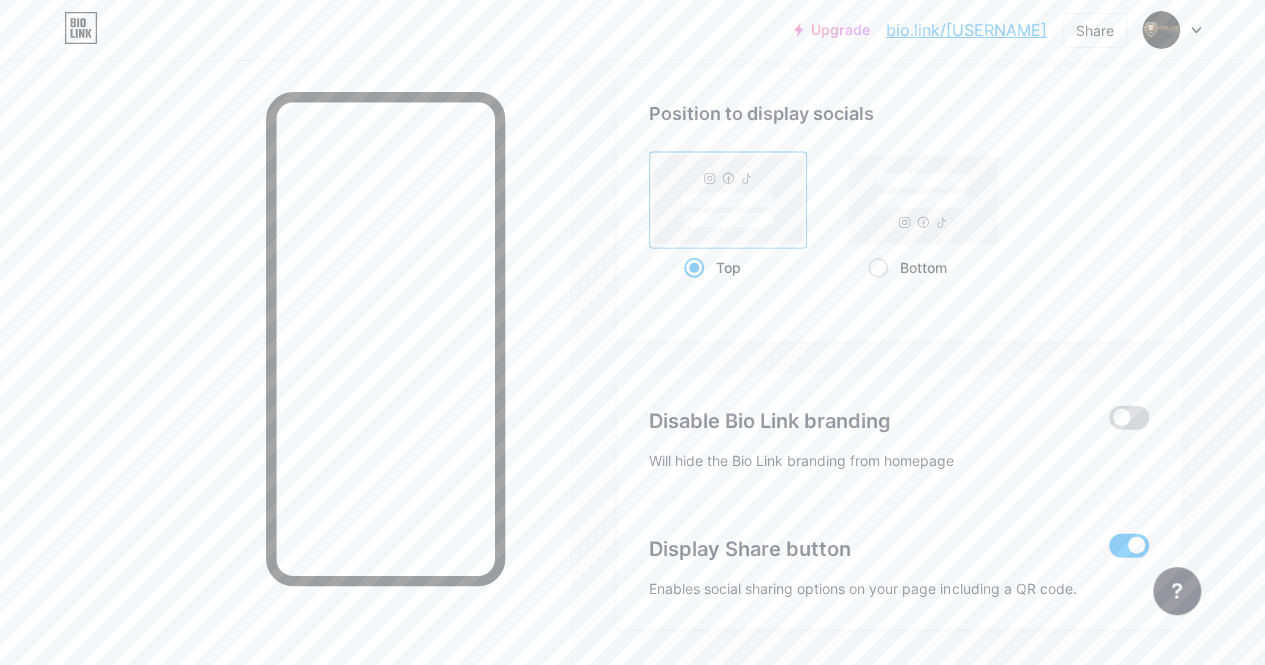 click at bounding box center (1129, 418) 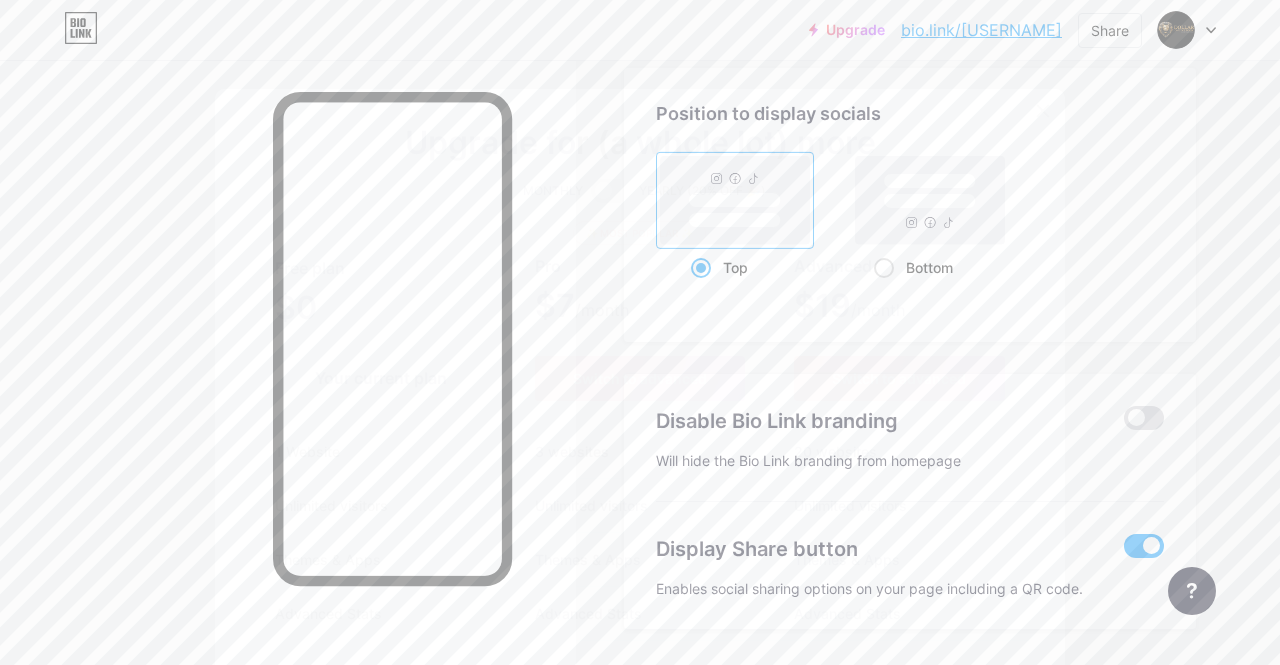 click at bounding box center [1043, 111] 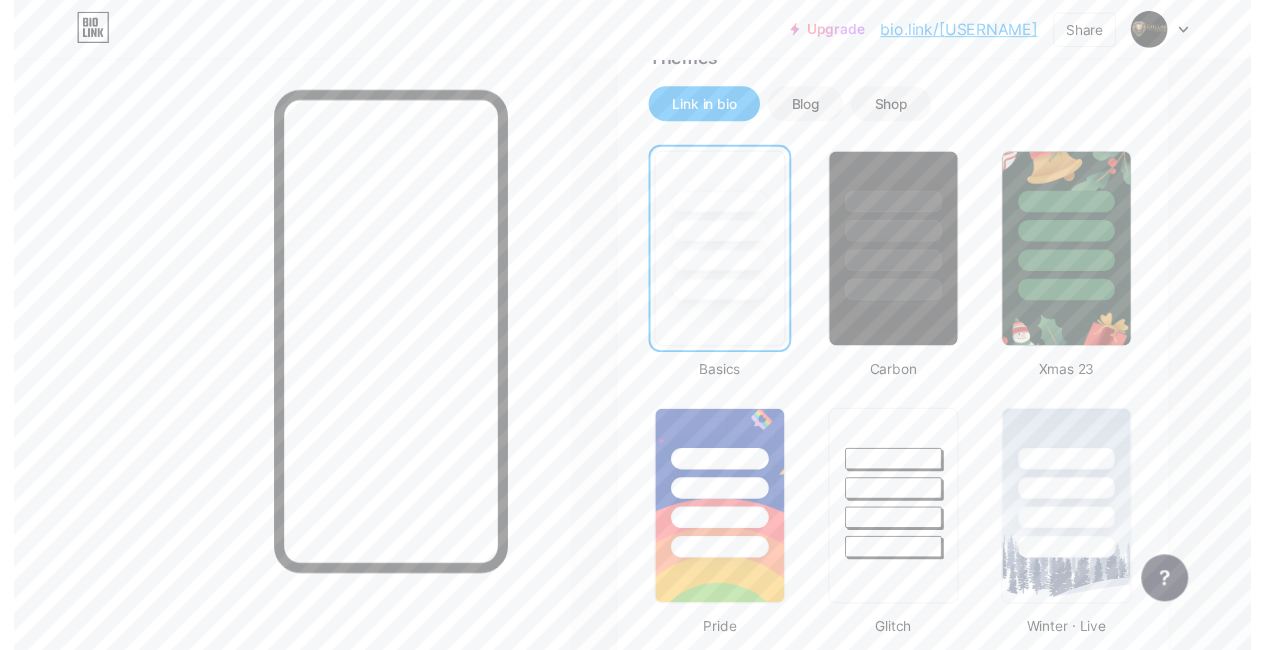 scroll, scrollTop: 0, scrollLeft: 0, axis: both 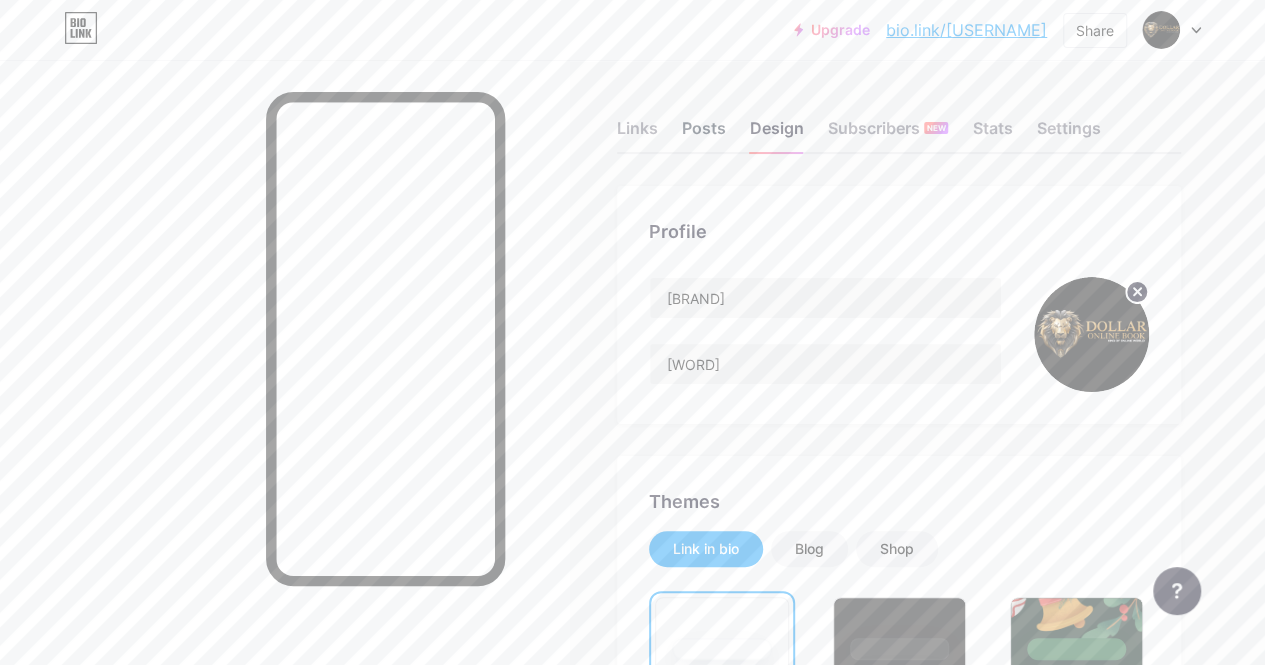 click on "Posts" at bounding box center [704, 134] 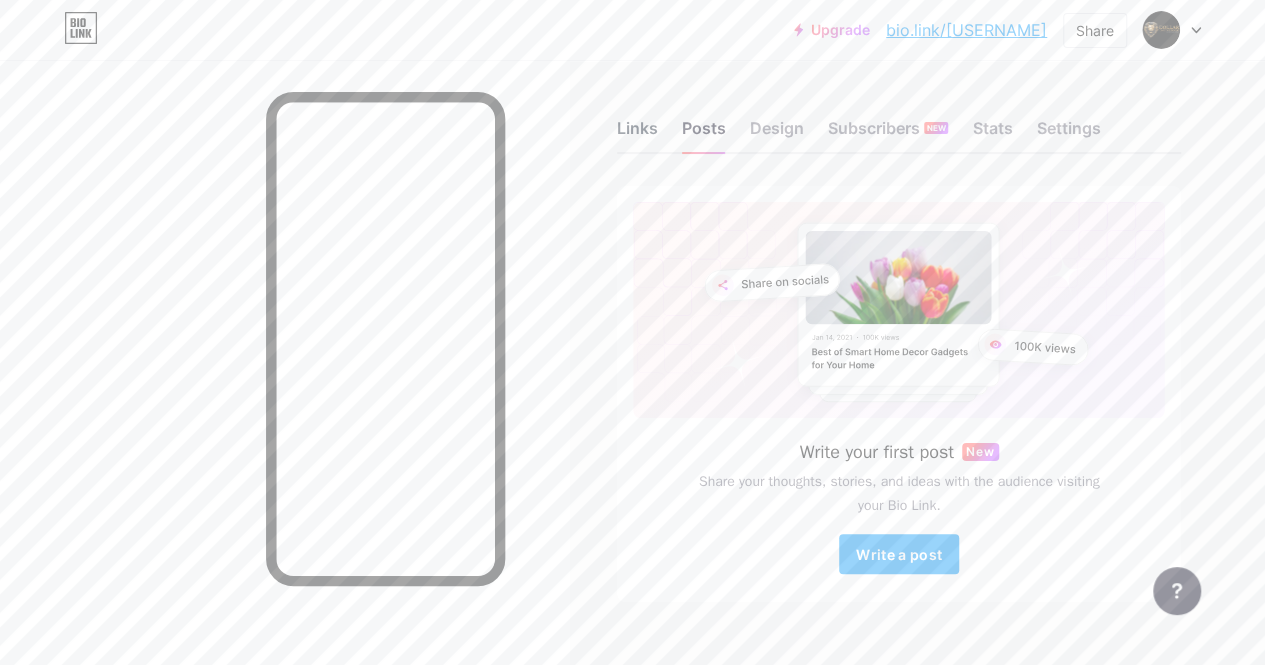 click on "Links" at bounding box center (637, 134) 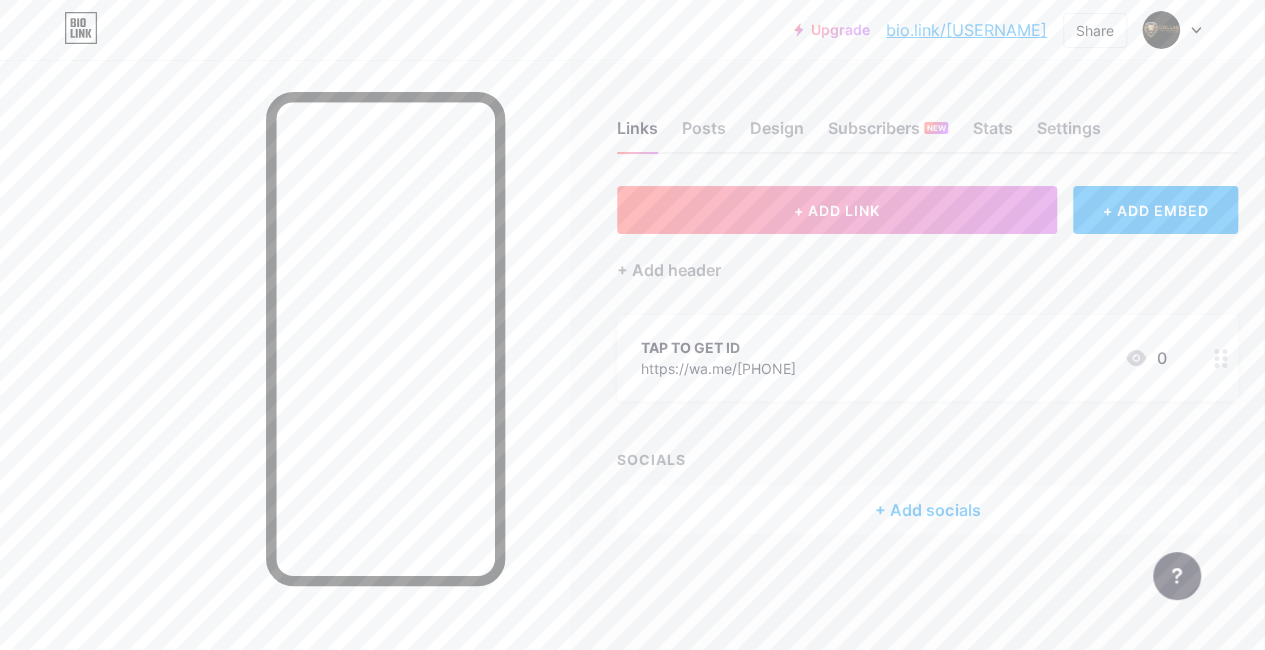 scroll, scrollTop: 15, scrollLeft: 0, axis: vertical 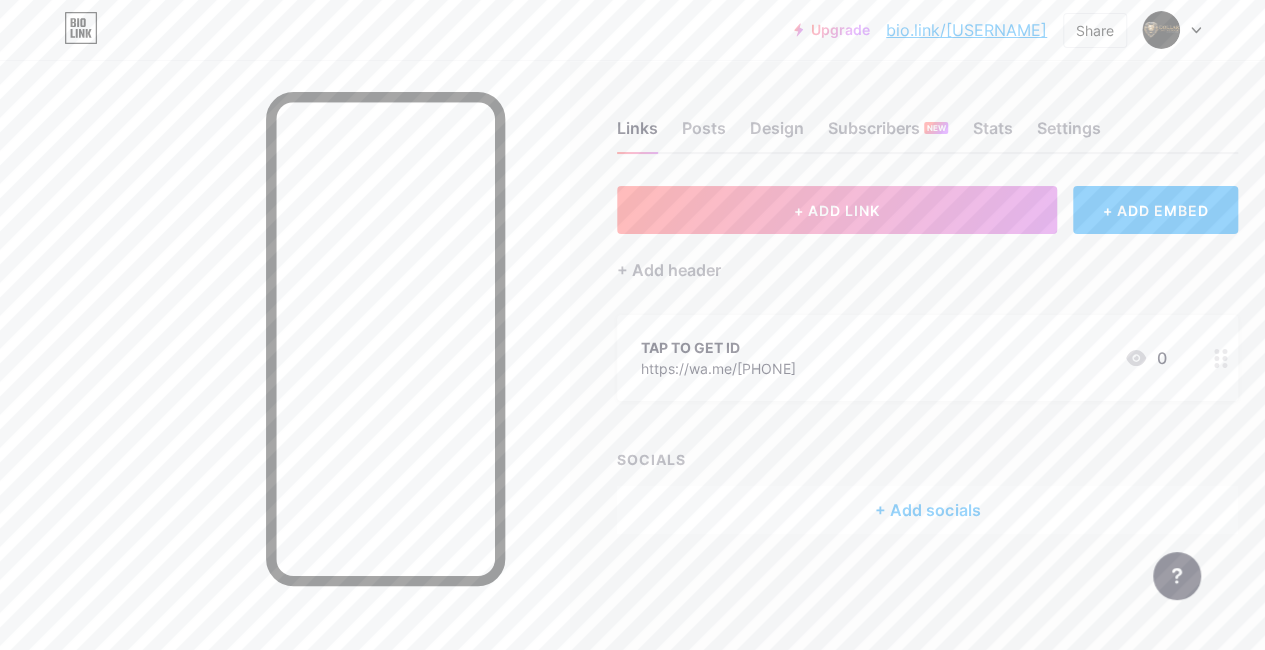 click on "TAP TO GET ID
https://wa.me/[PHONE]
0" at bounding box center [903, 358] 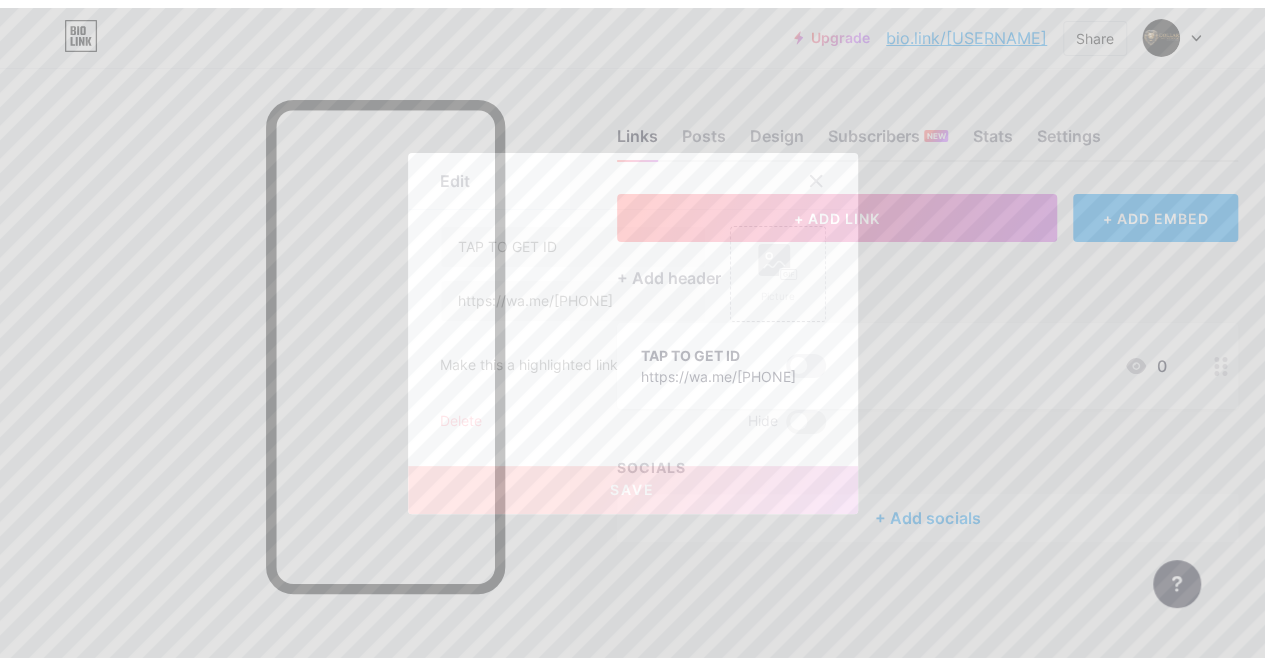 scroll, scrollTop: 0, scrollLeft: 0, axis: both 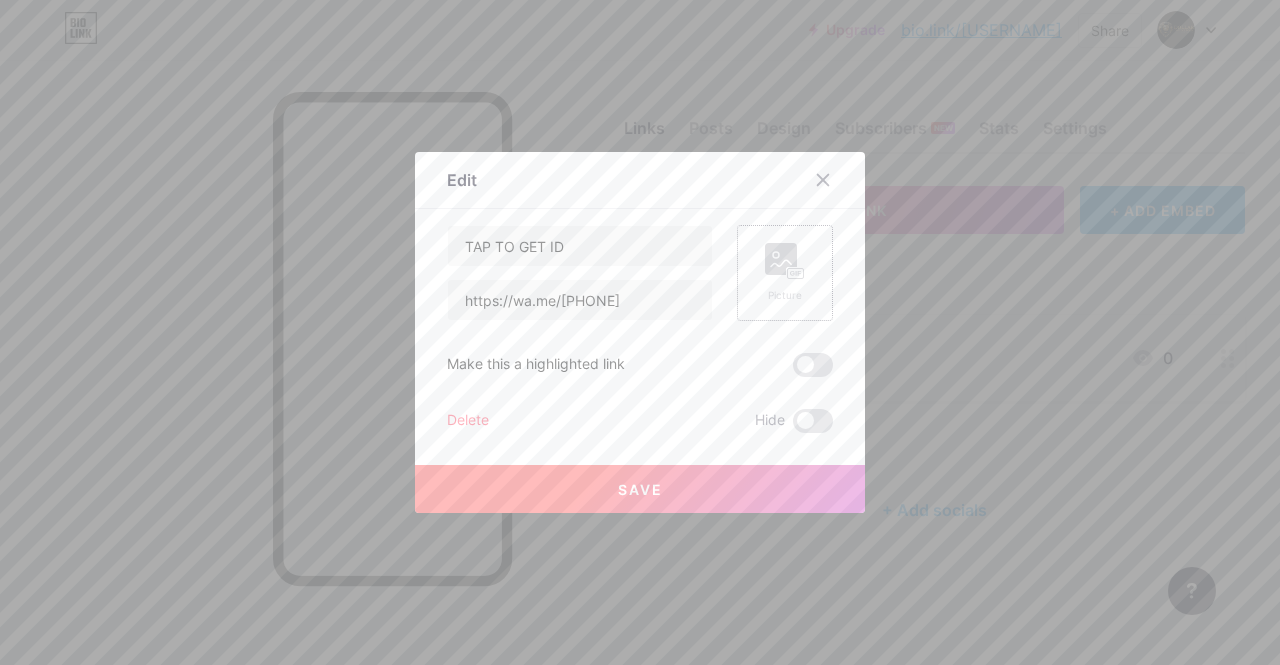 click on "Picture" at bounding box center [785, 273] 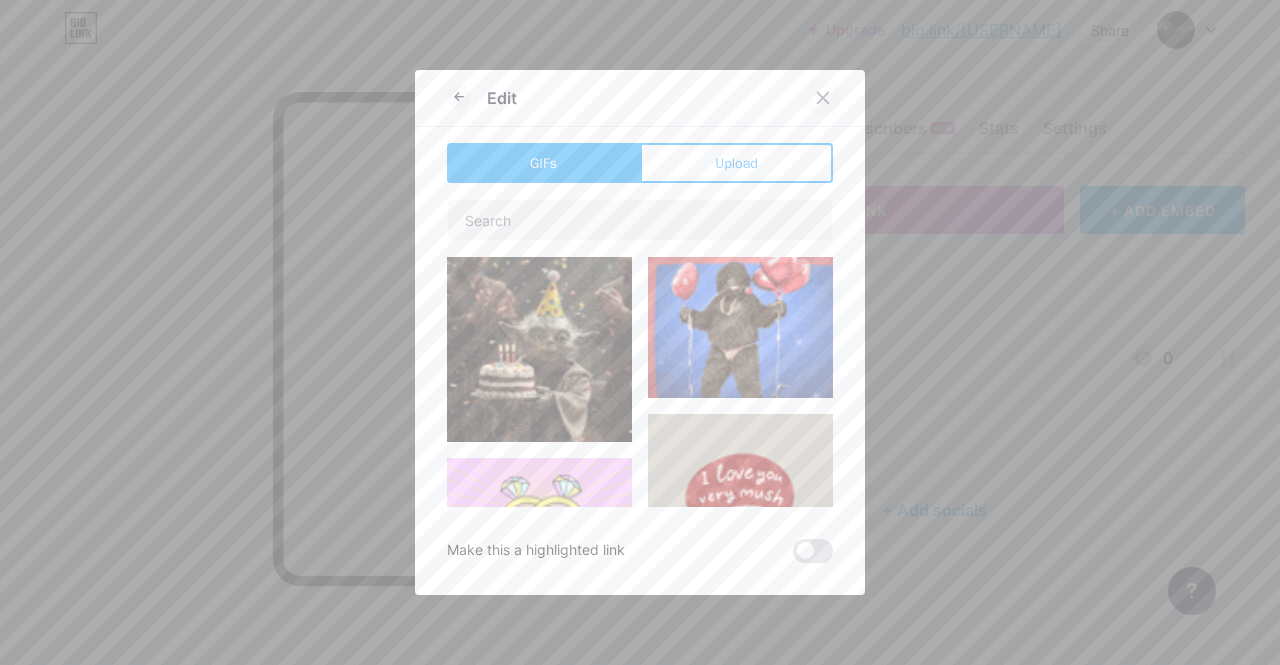 click at bounding box center [823, 98] 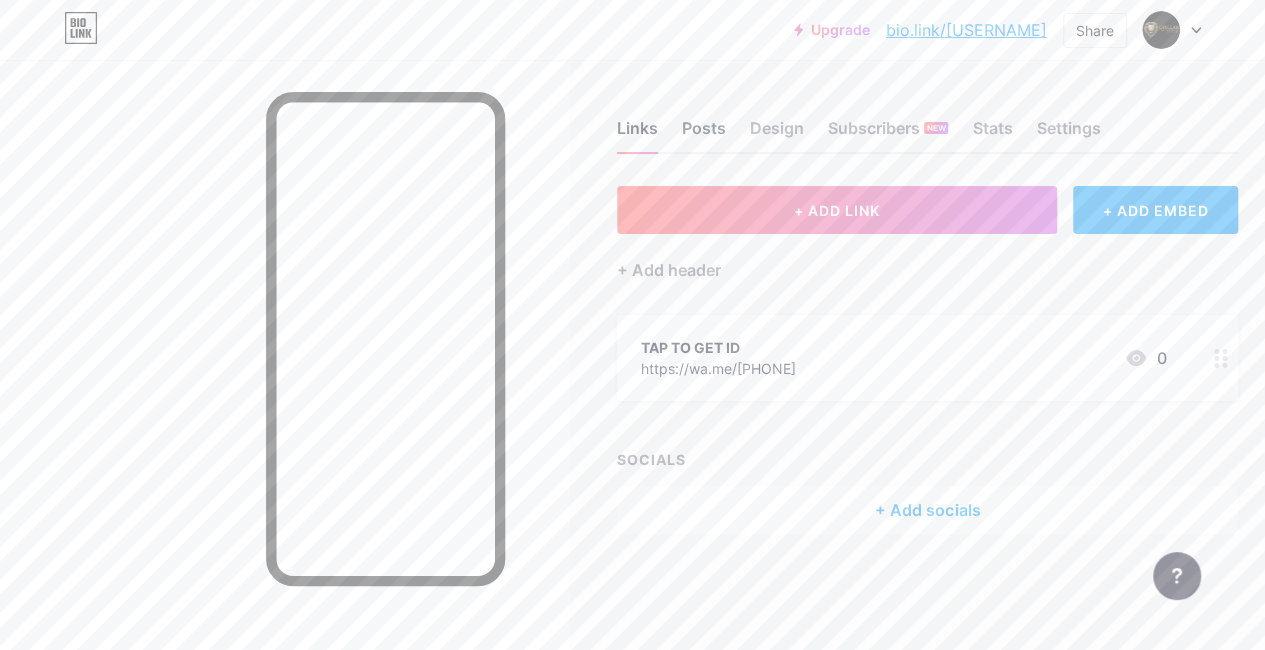 click on "Posts" at bounding box center (704, 134) 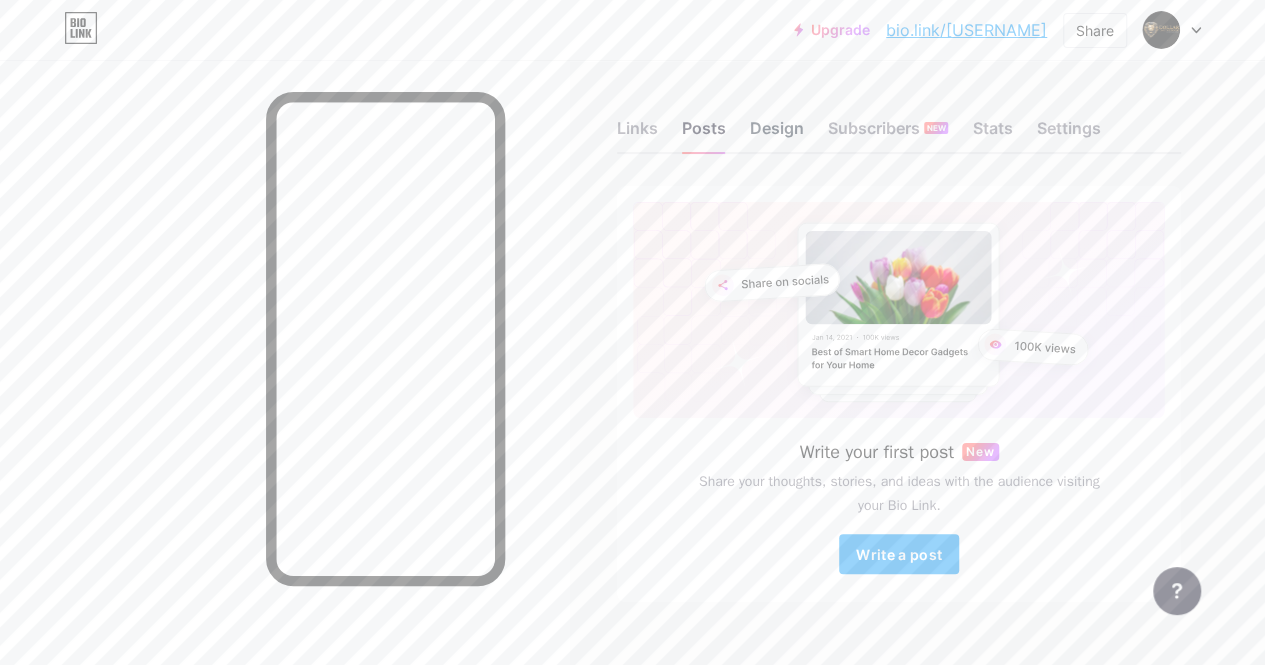click on "Design" at bounding box center (777, 134) 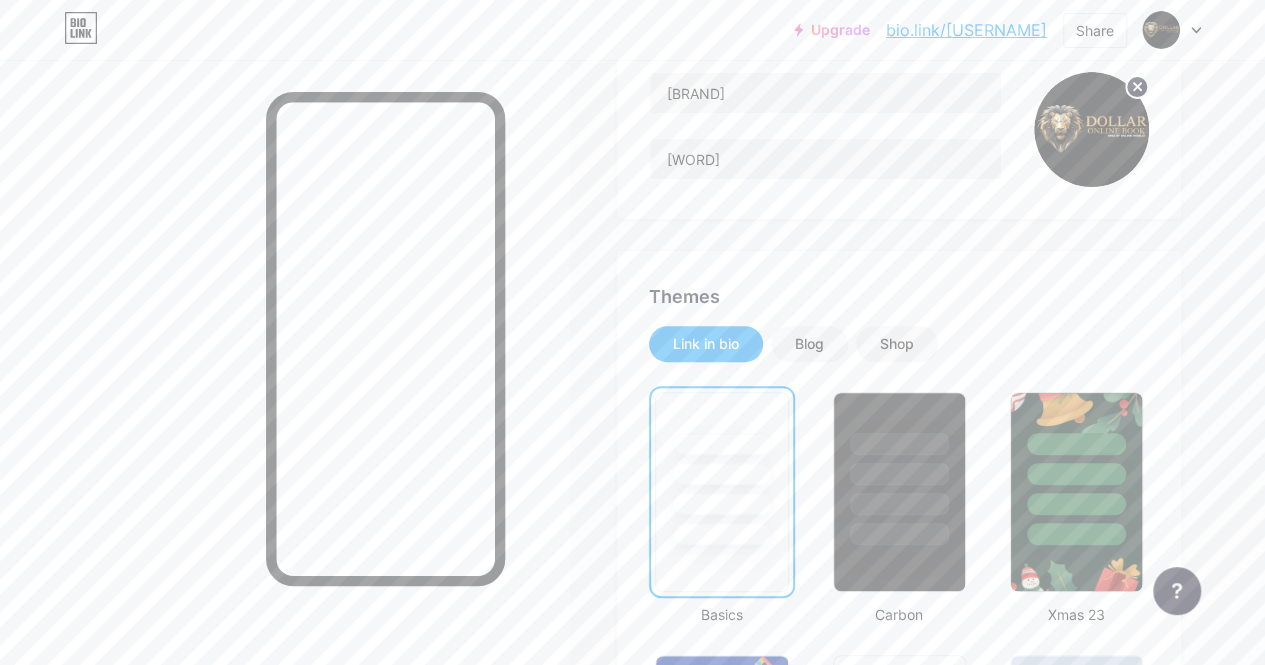 scroll, scrollTop: 0, scrollLeft: 0, axis: both 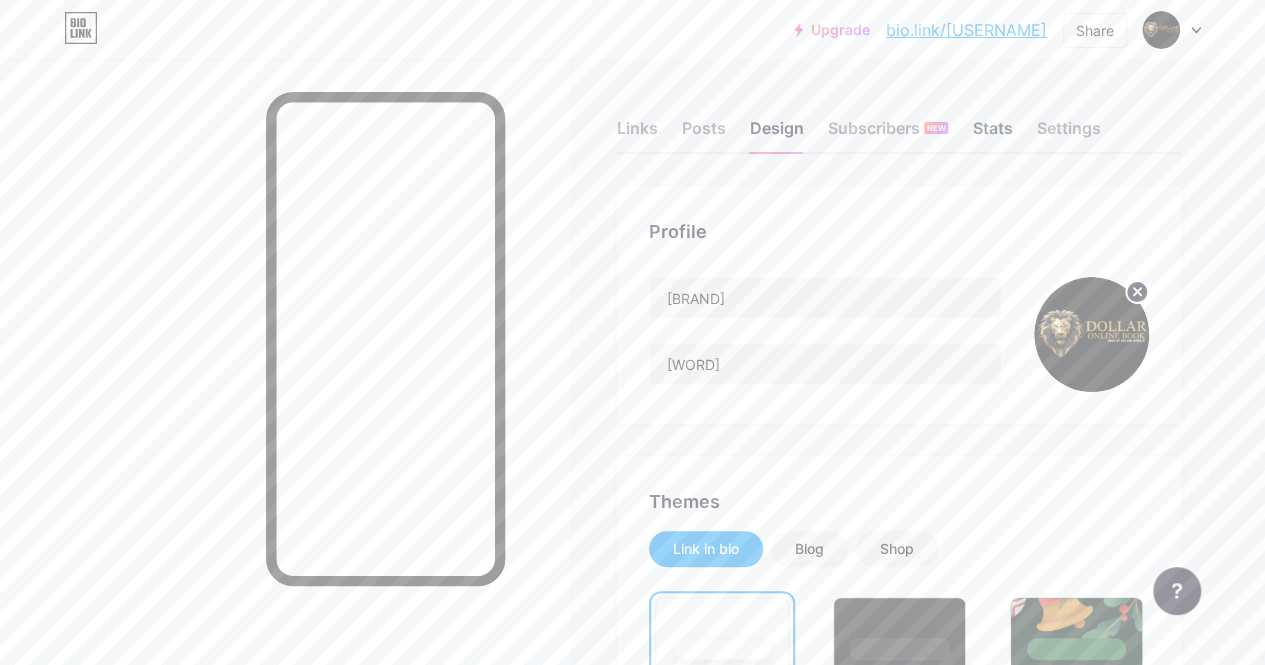 click on "Stats" at bounding box center (992, 134) 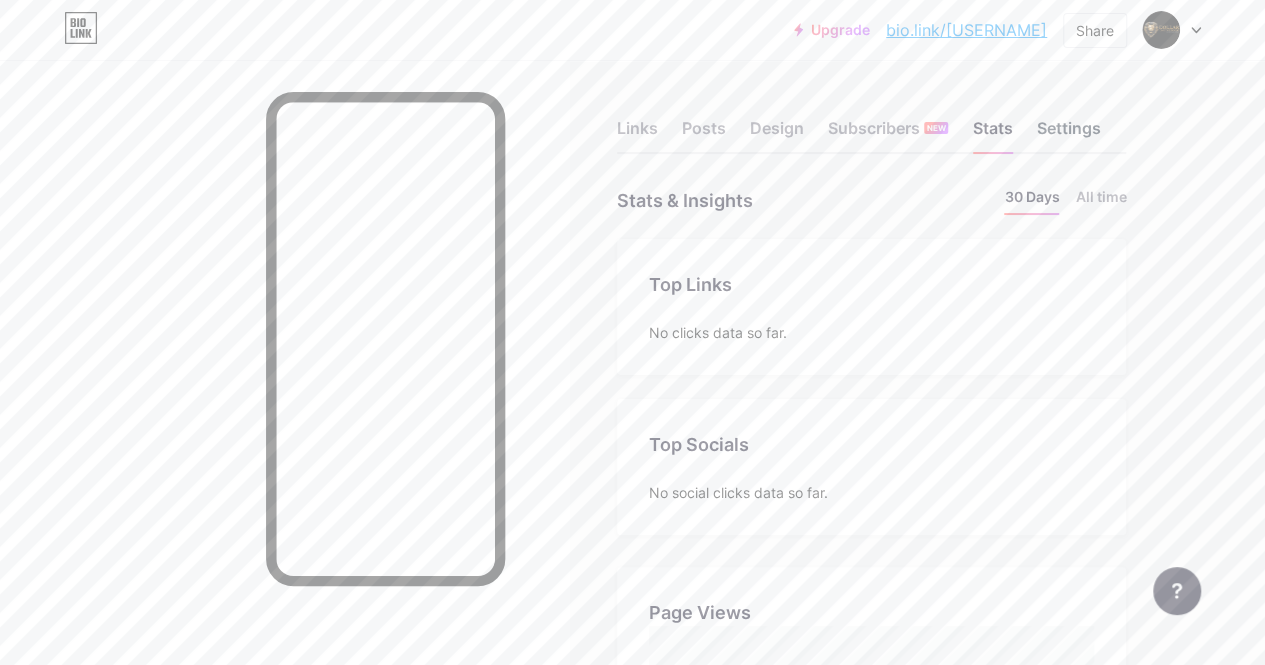 scroll, scrollTop: 999334, scrollLeft: 998735, axis: both 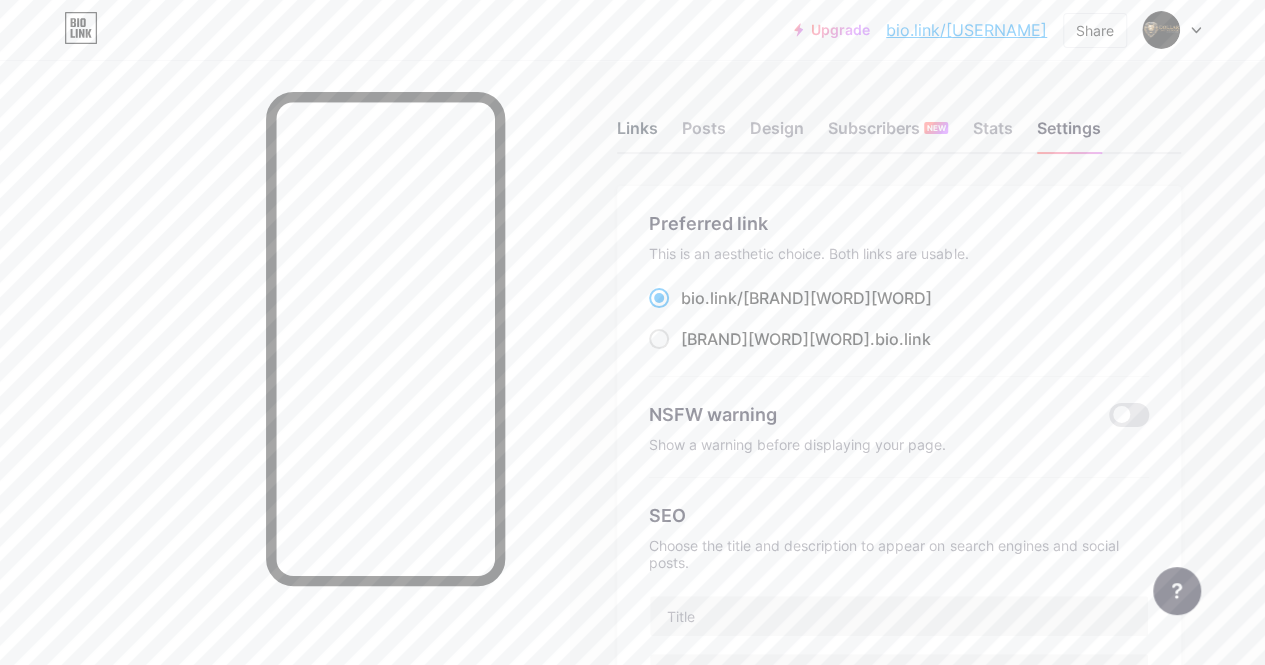 click on "Links" at bounding box center (637, 134) 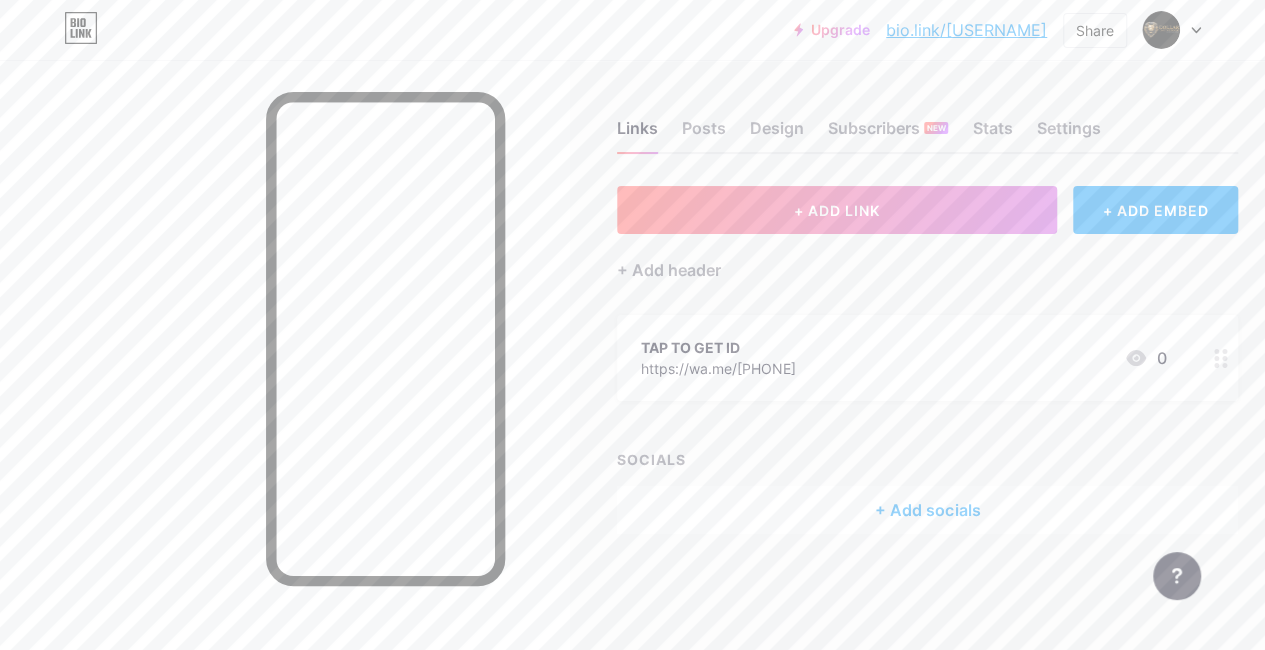 click at bounding box center [1221, 358] 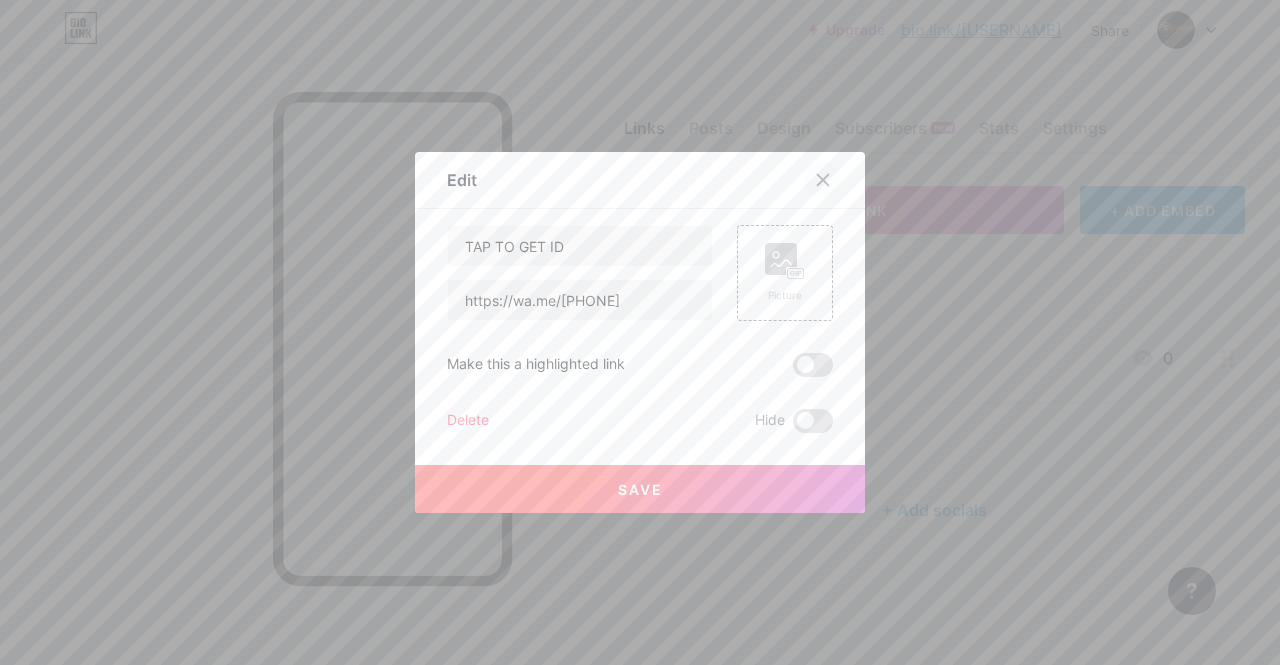 click at bounding box center [823, 180] 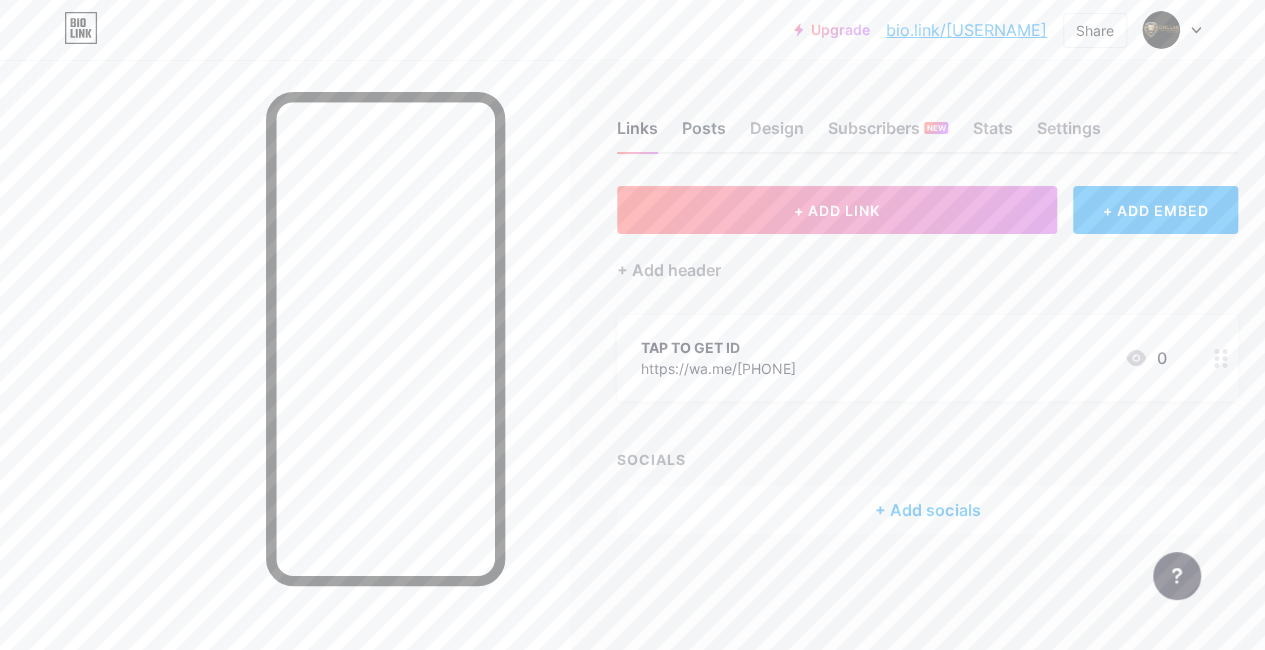click on "Posts" at bounding box center (704, 134) 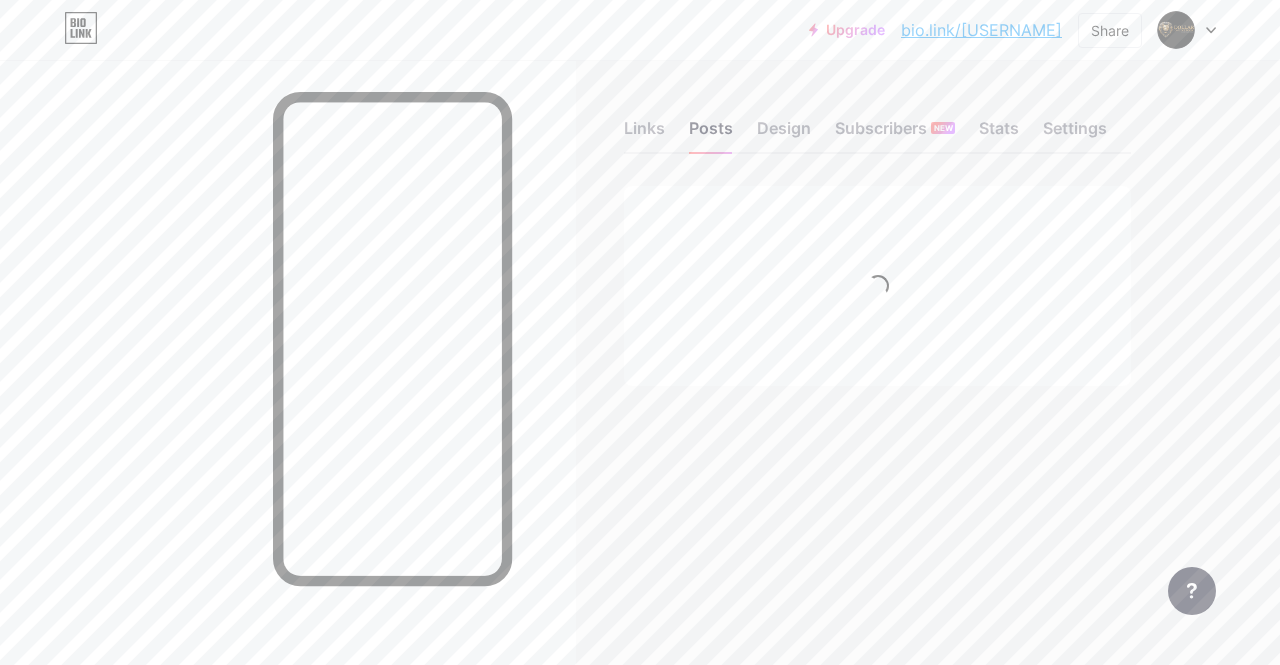 click on "Links
Posts
Design
Subscribers
NEW
Stats
Settings" at bounding box center (877, 119) 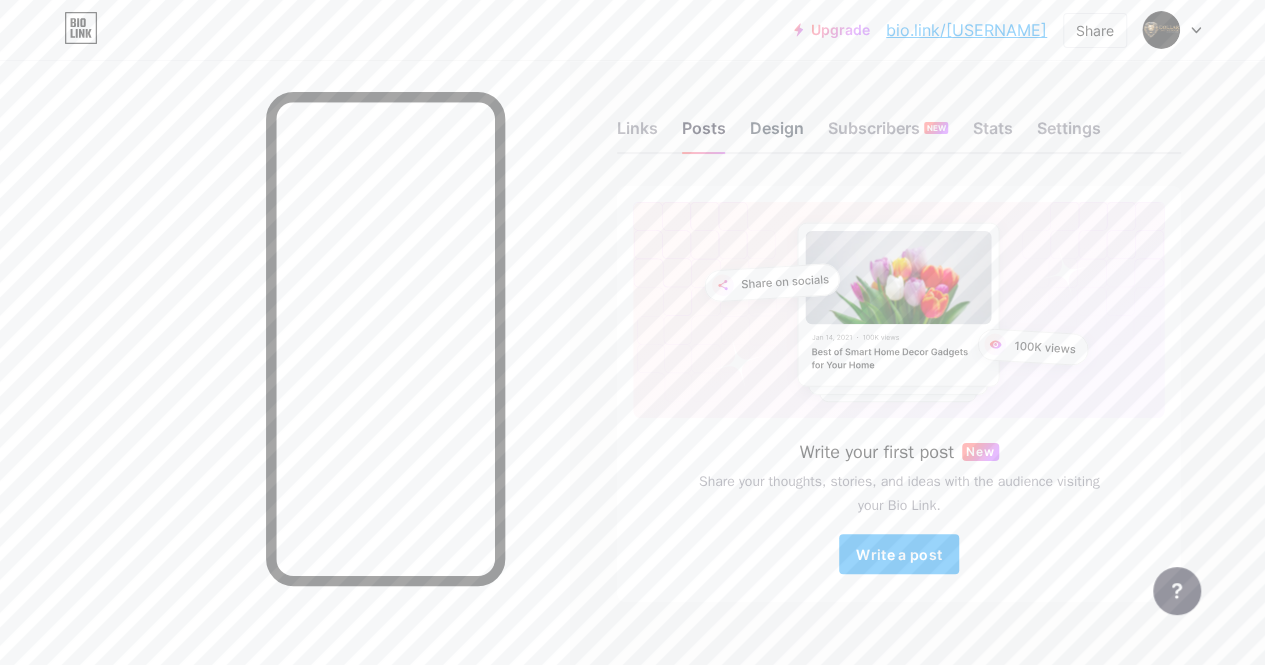 click on "Design" at bounding box center (777, 134) 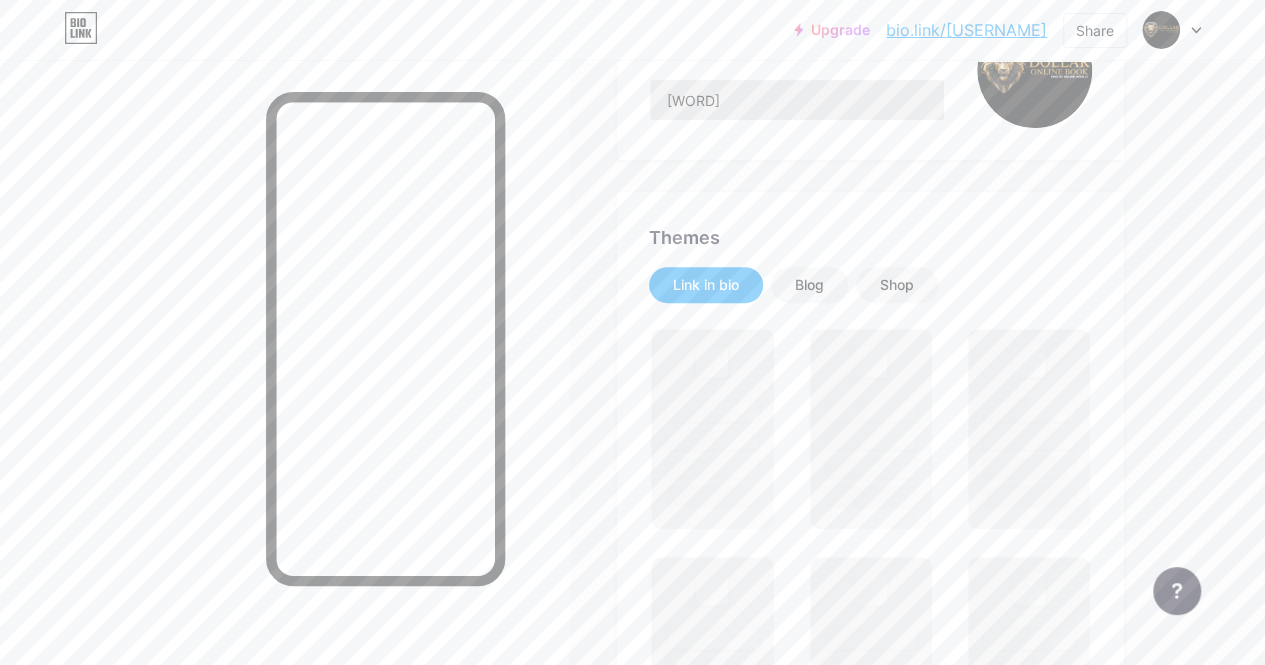 scroll, scrollTop: 266, scrollLeft: 0, axis: vertical 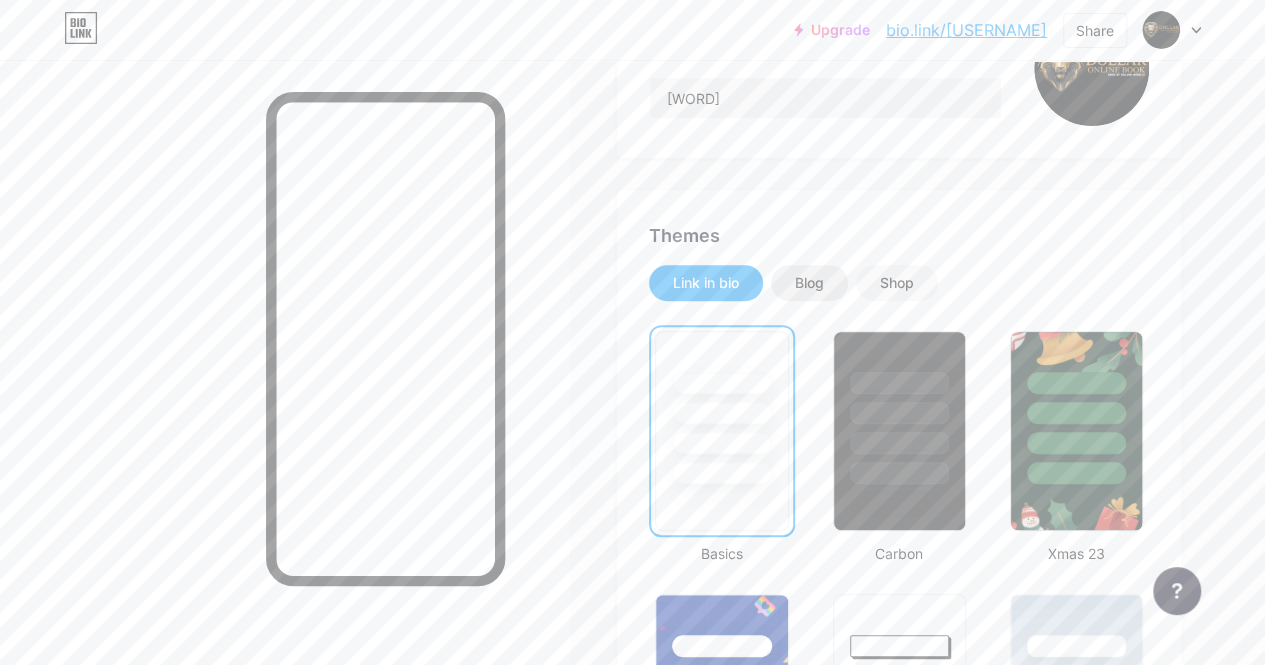 click on "Blog" at bounding box center [809, 283] 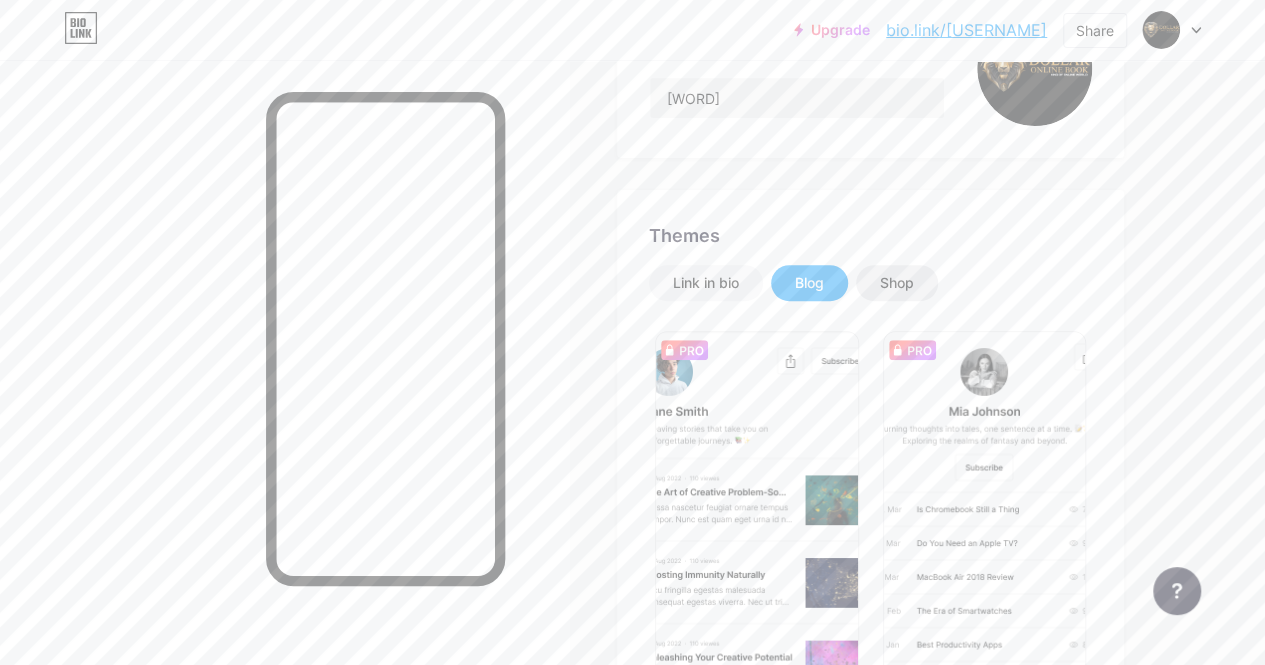click on "Shop" at bounding box center (897, 283) 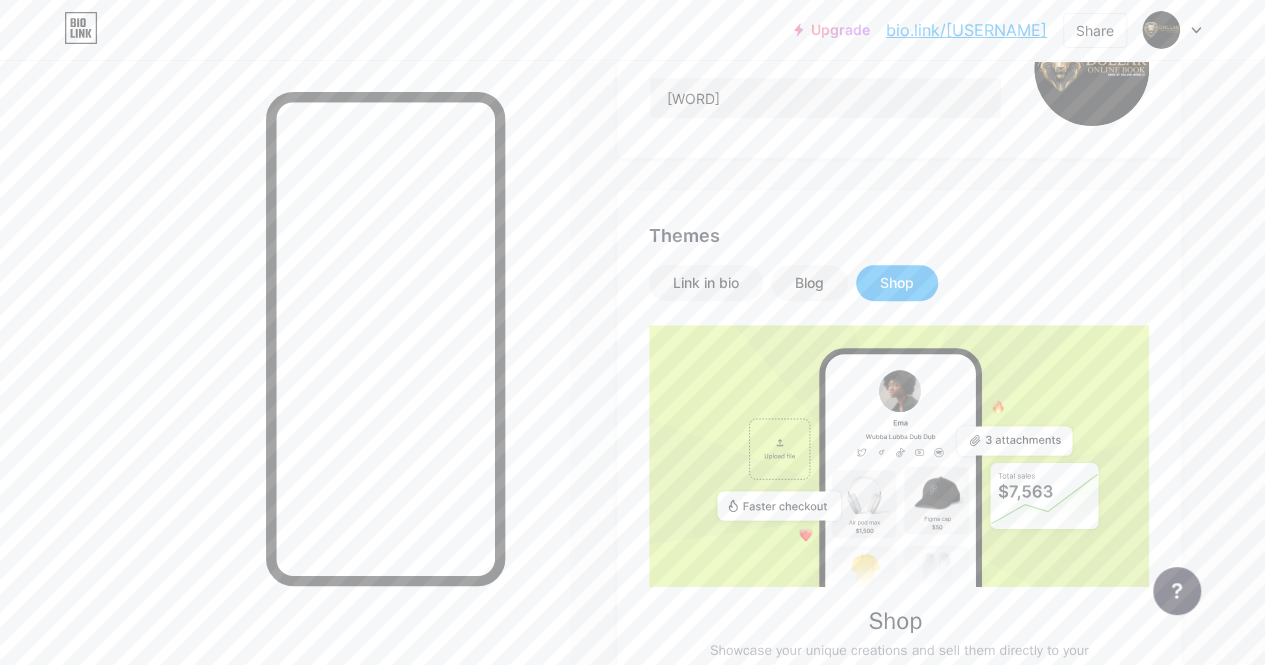 click on "Shop" at bounding box center [897, 283] 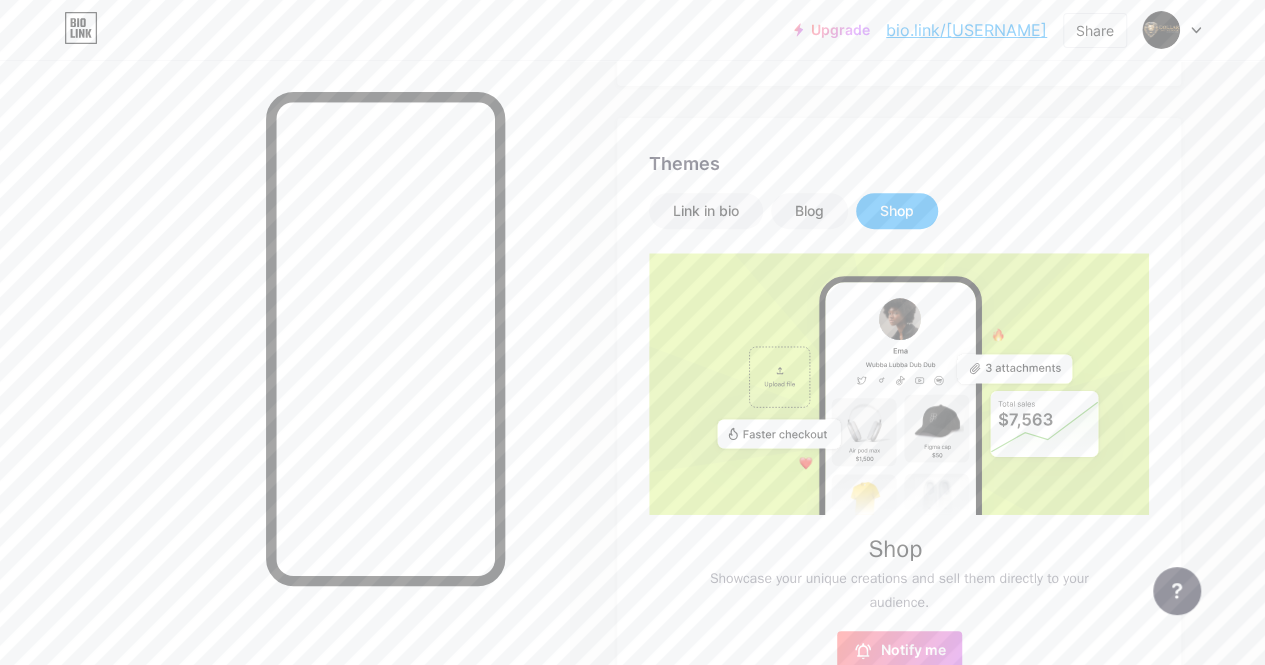 scroll, scrollTop: 308, scrollLeft: 0, axis: vertical 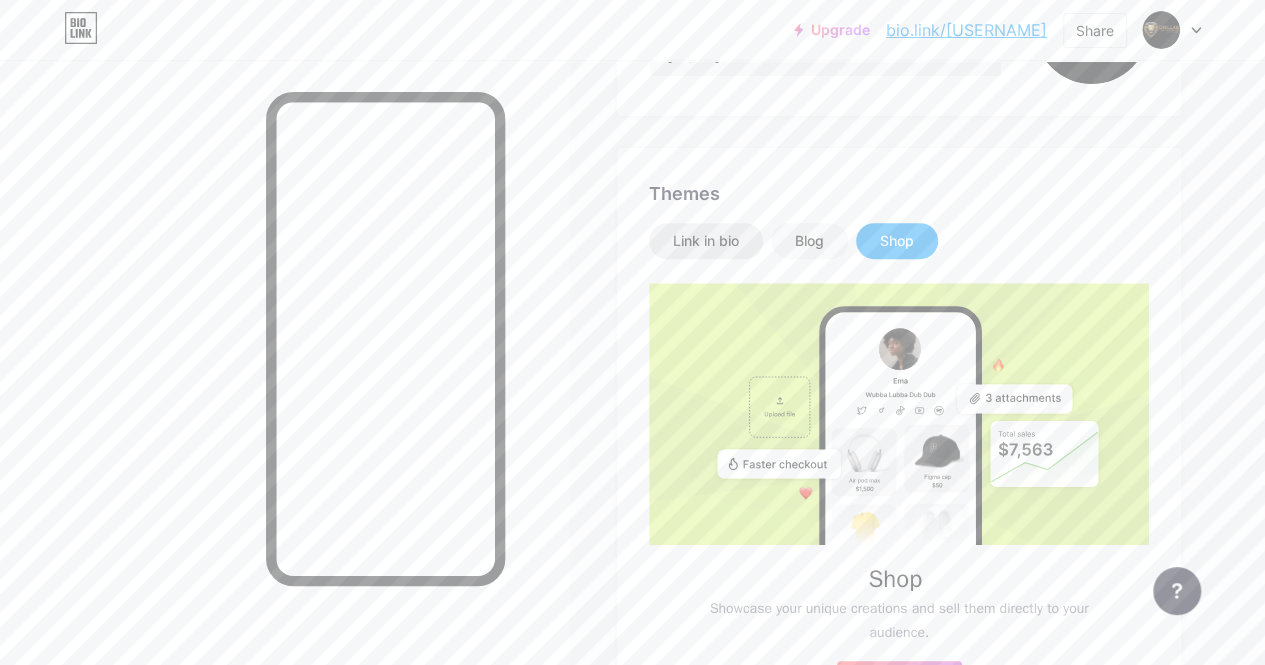 click on "Link in bio" at bounding box center (706, 241) 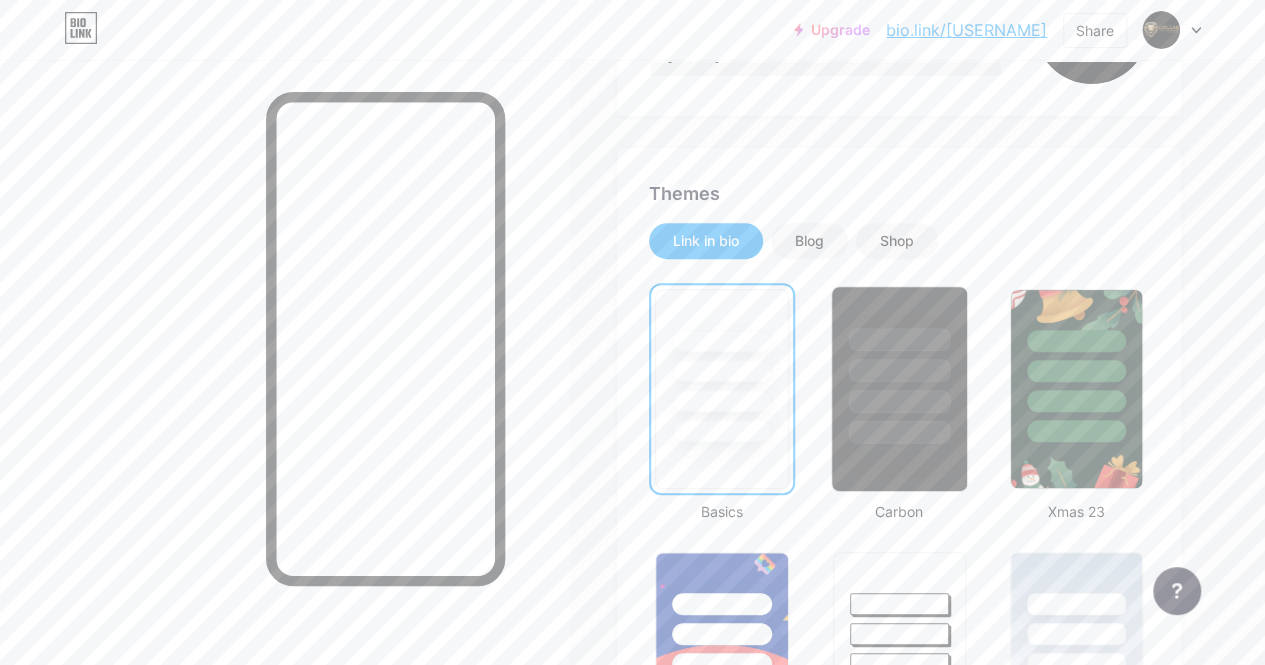 click at bounding box center [899, 365] 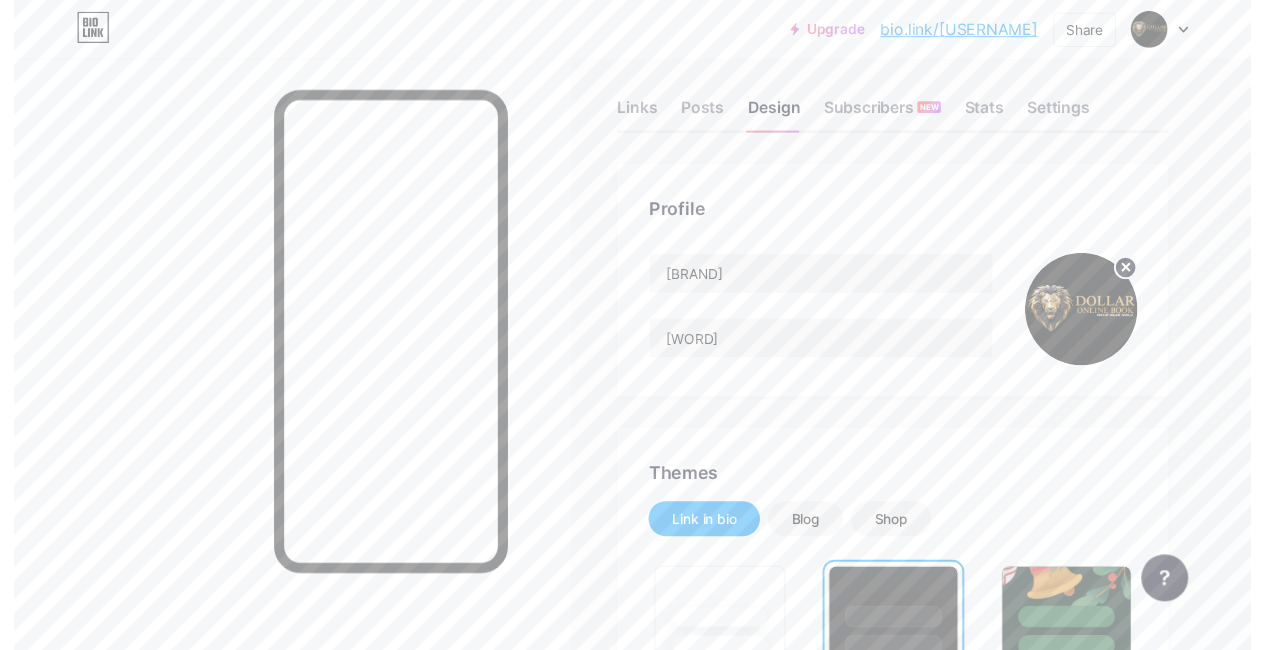 scroll, scrollTop: 0, scrollLeft: 0, axis: both 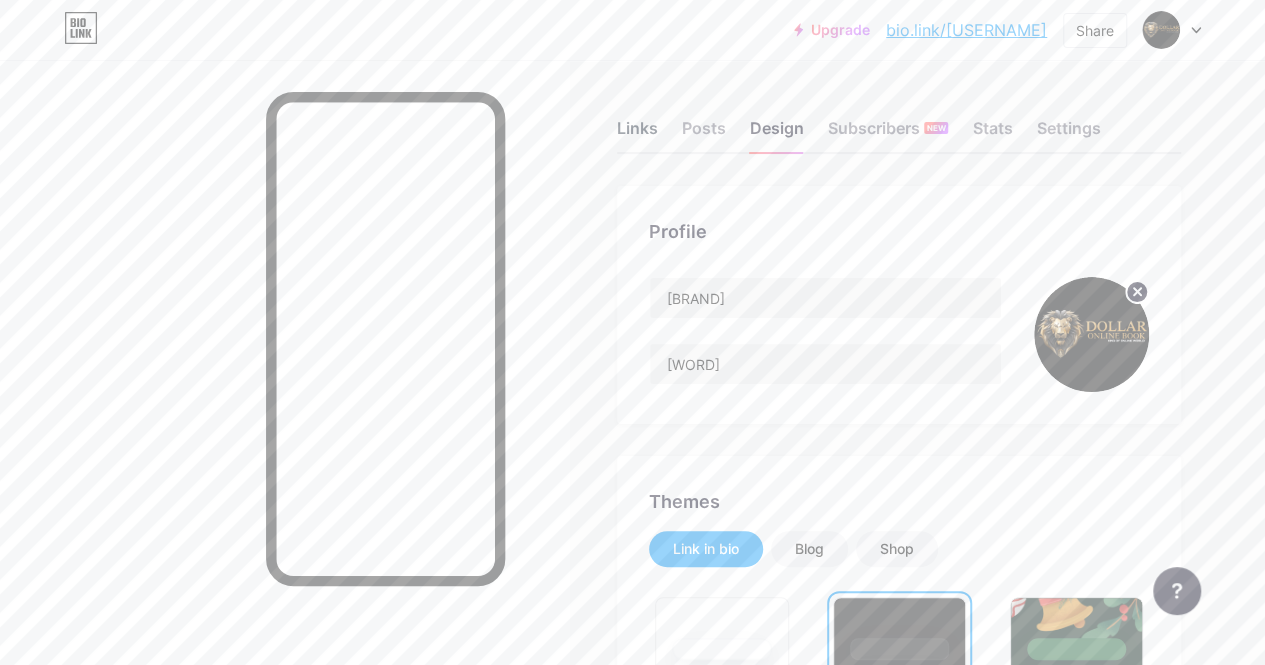 click on "Links" at bounding box center (637, 134) 